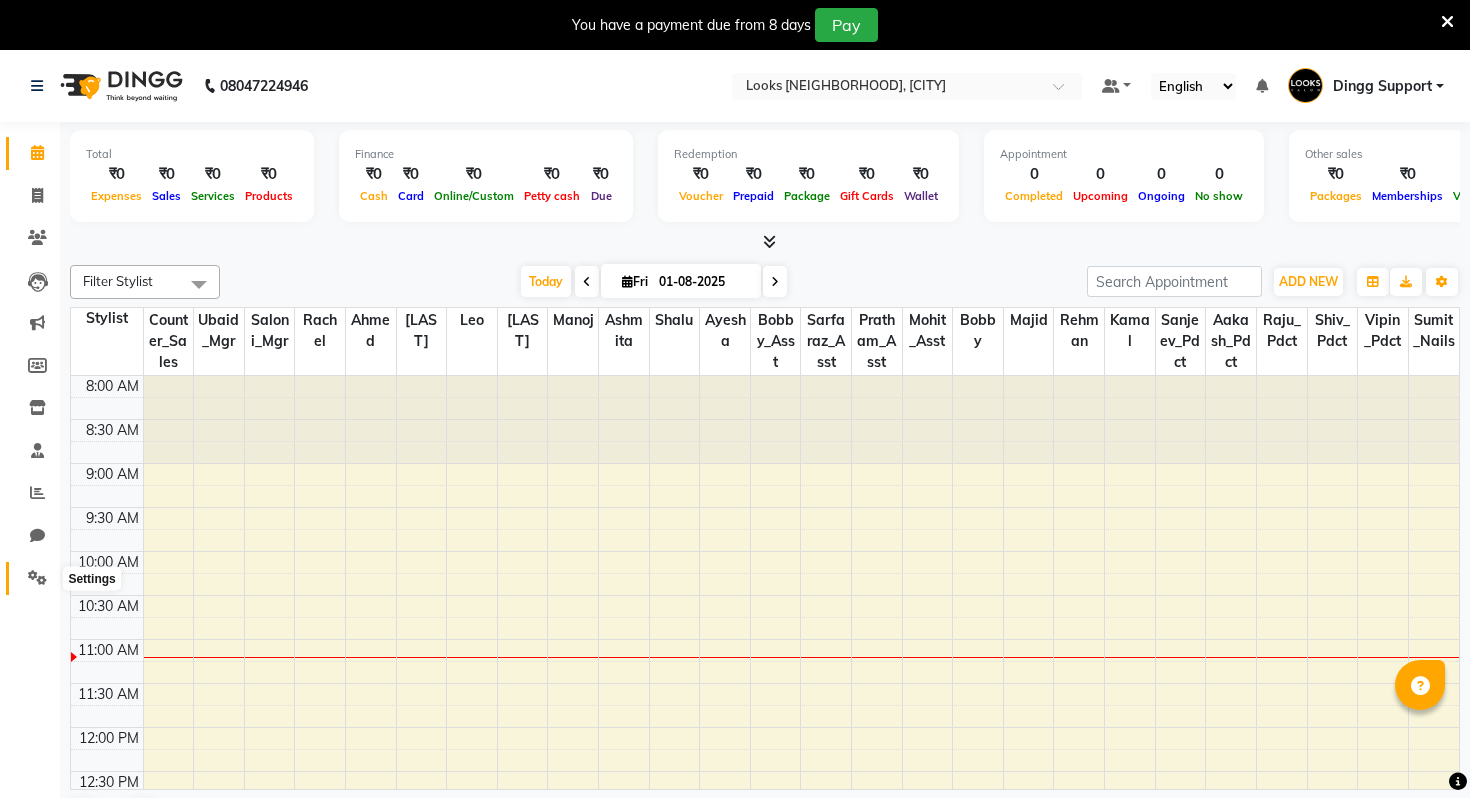 scroll, scrollTop: 0, scrollLeft: 0, axis: both 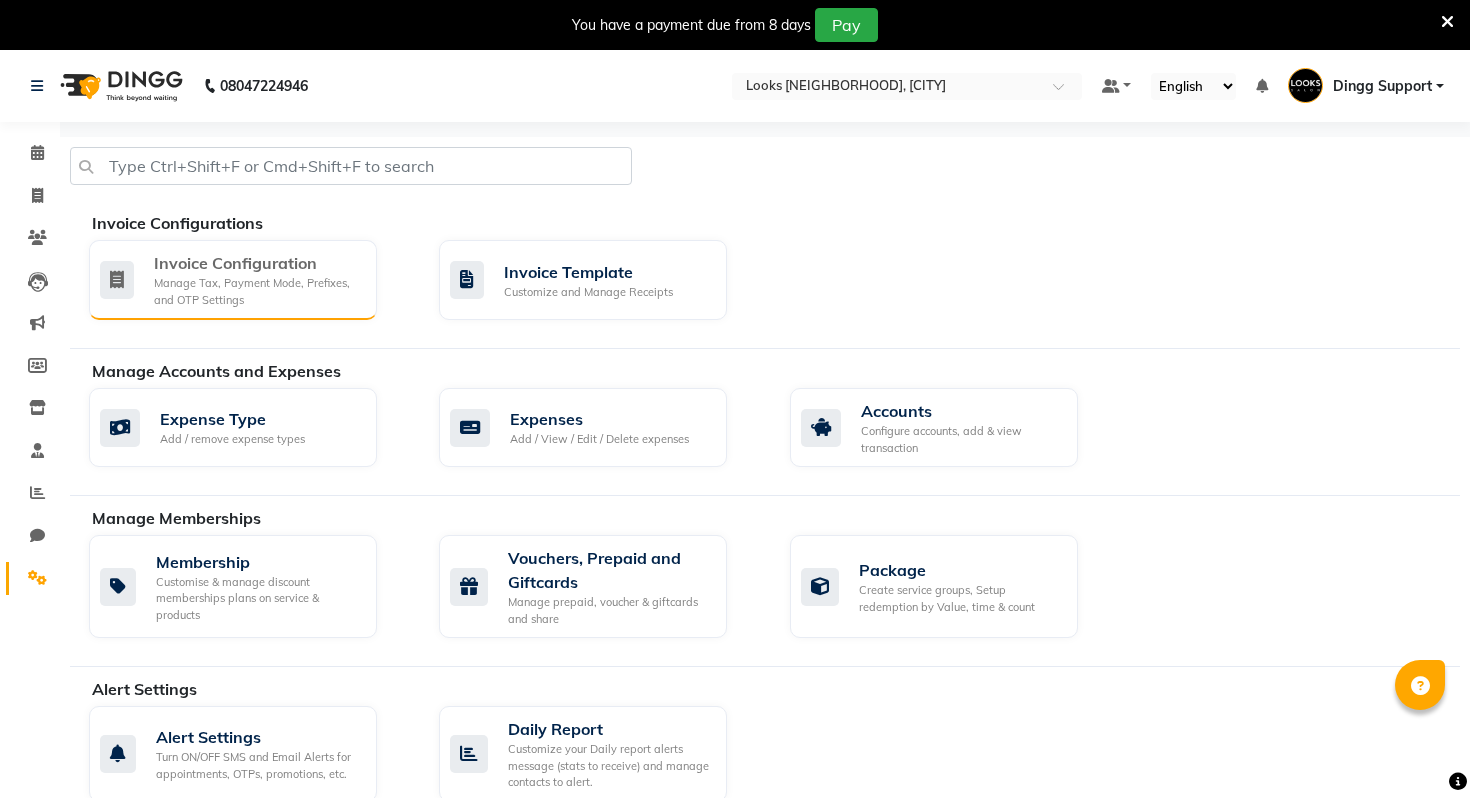 click on "Manage Tax, Payment Mode, Prefixes, and OTP Settings" 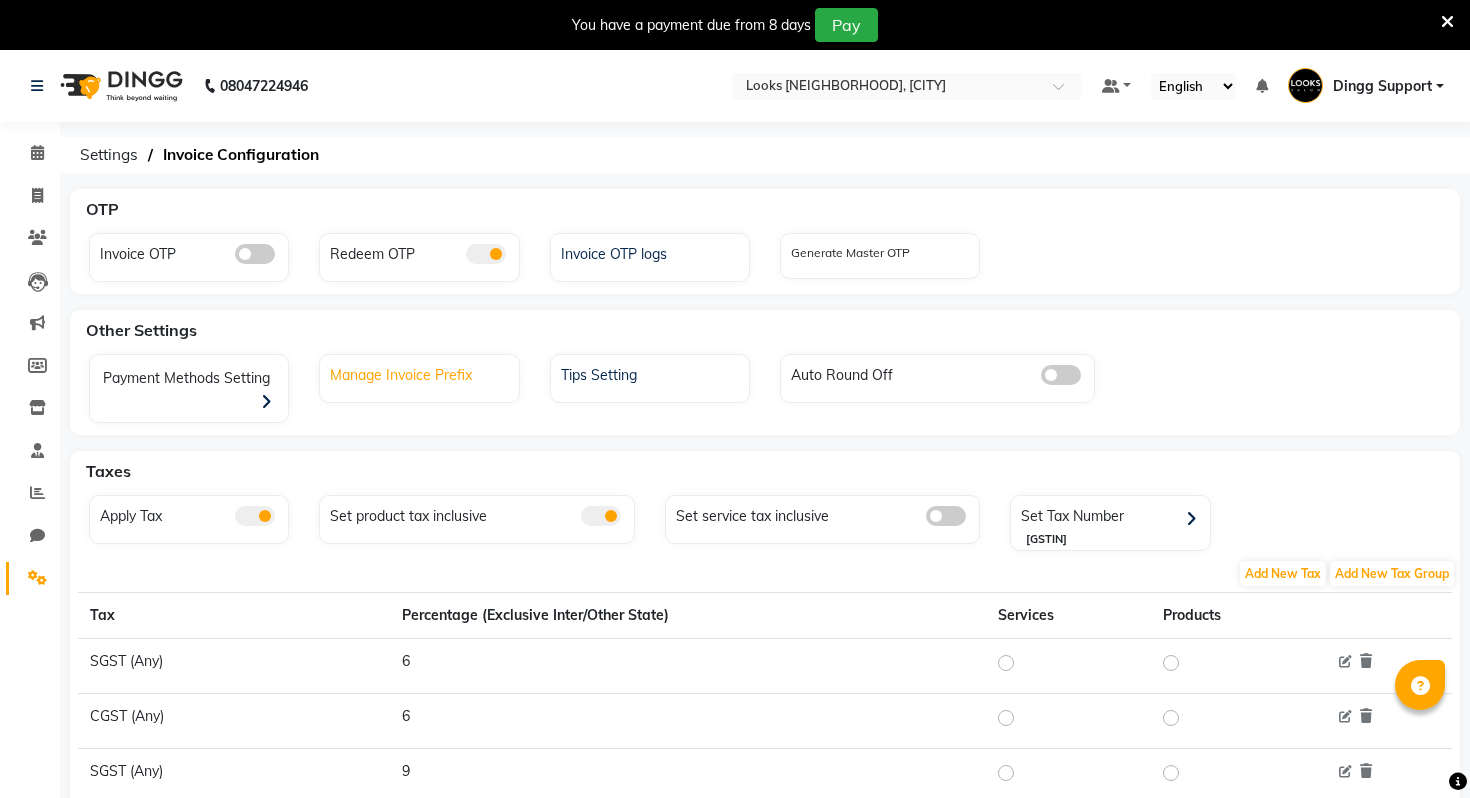 click on "Manage Invoice Prefix" 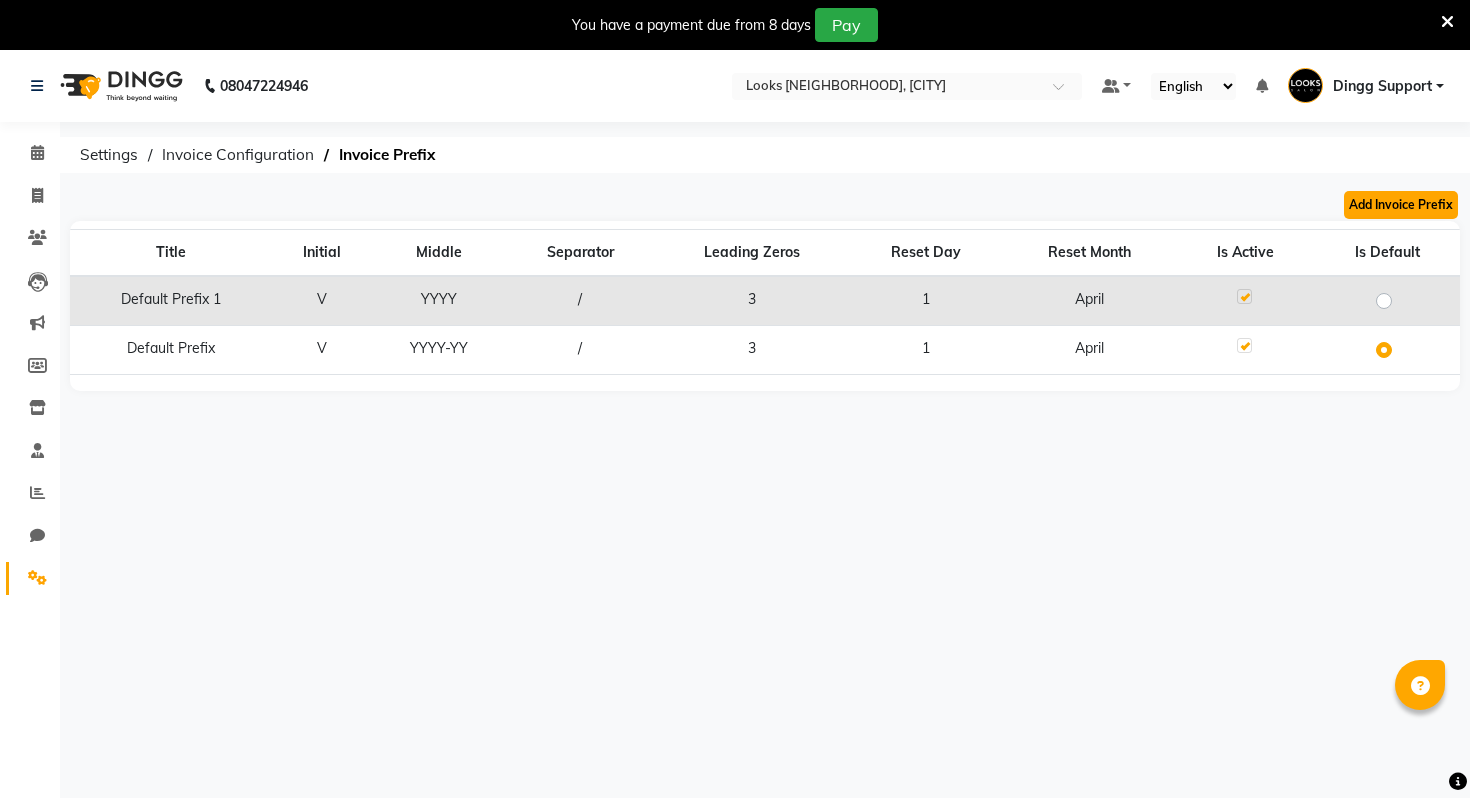 click on "Add Invoice Prefix" 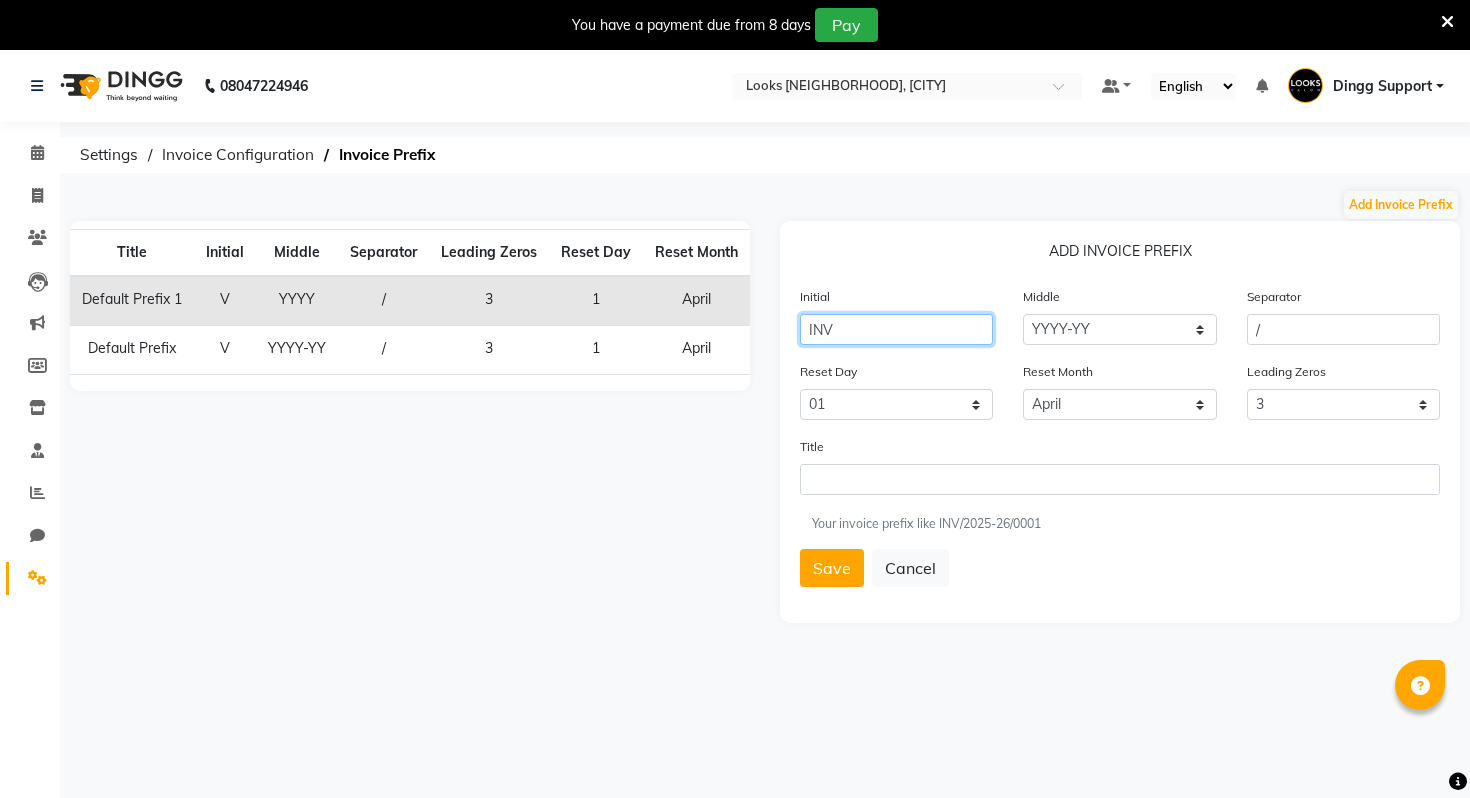 click on "INV" 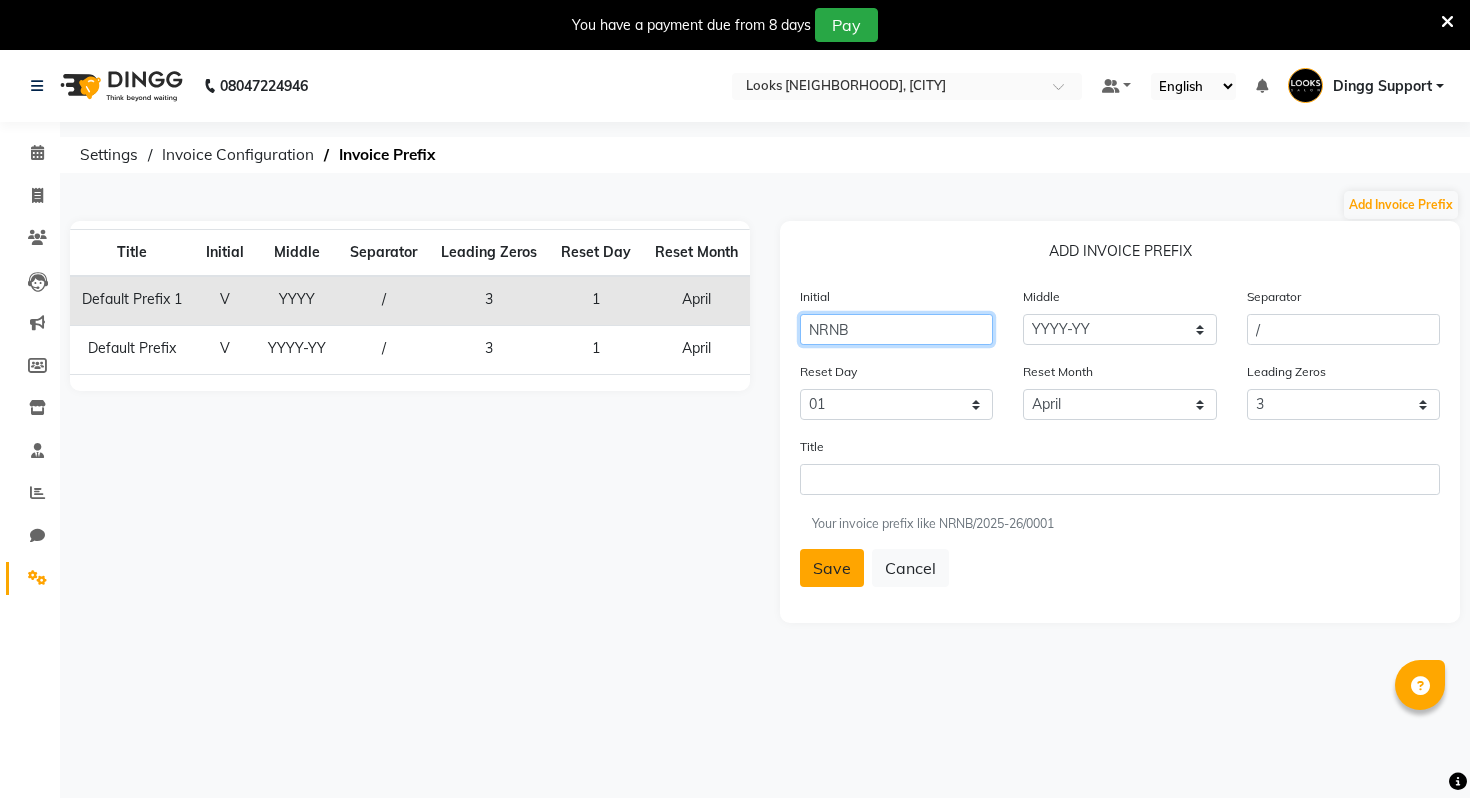 type on "NRNB" 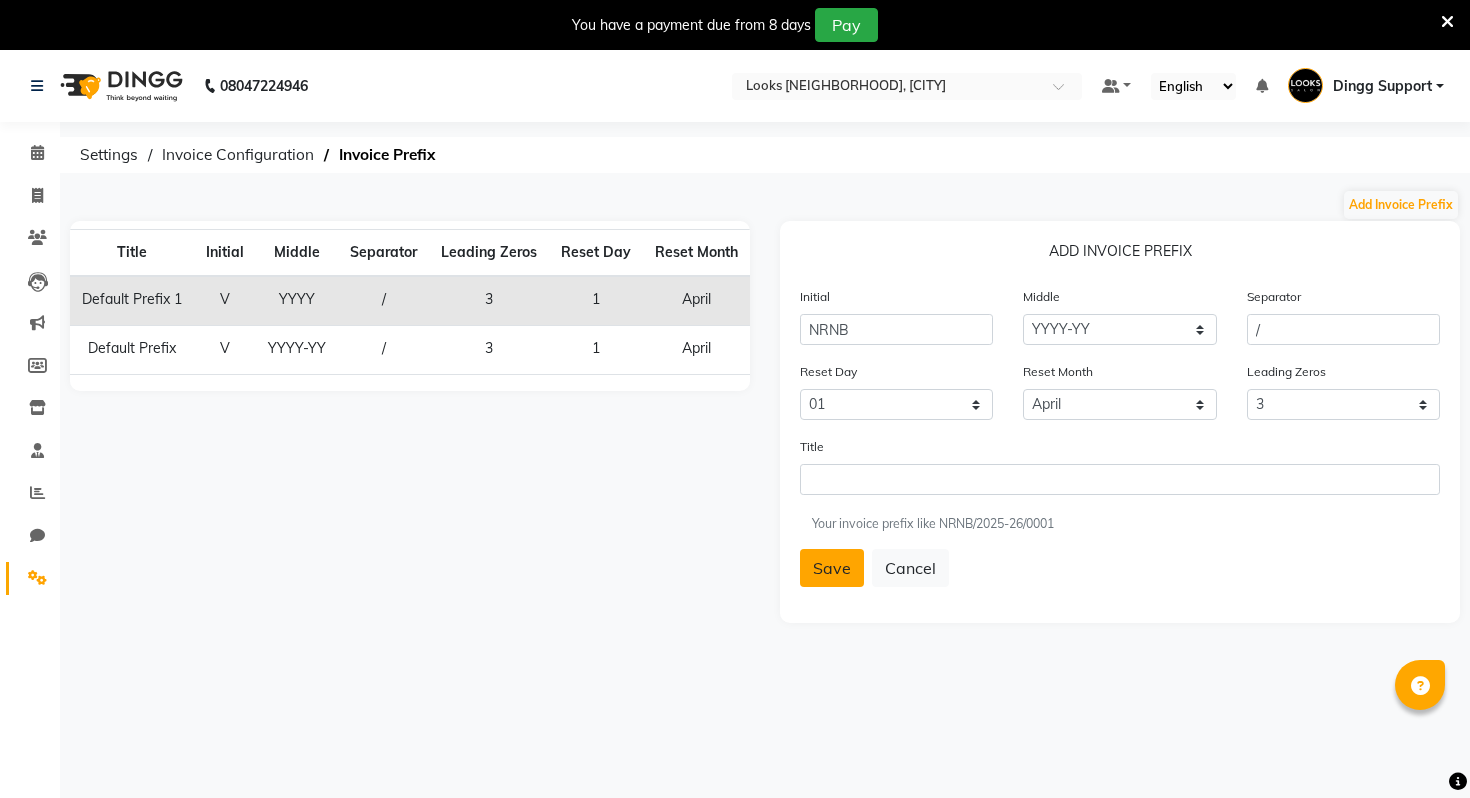 click on "Save" 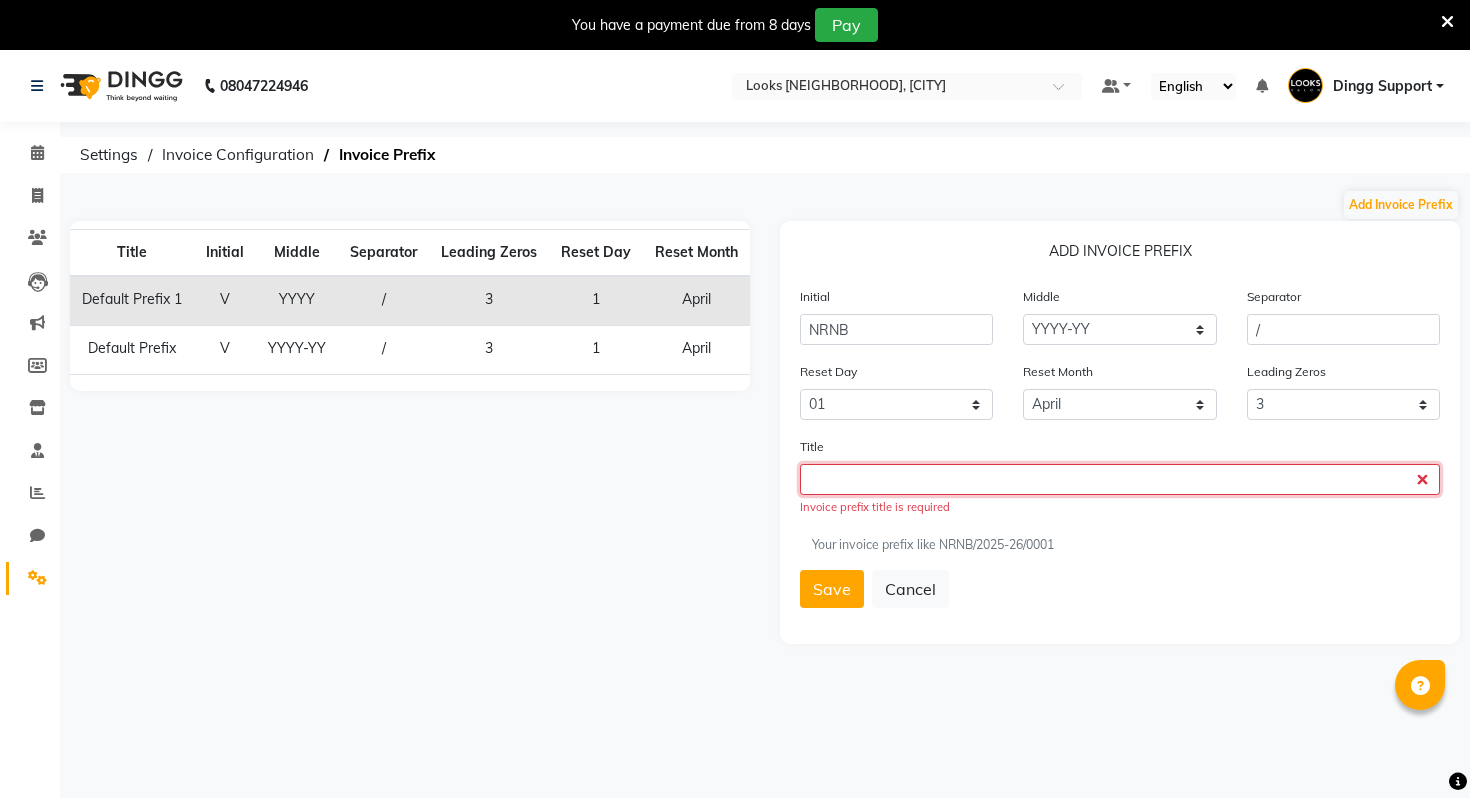 click 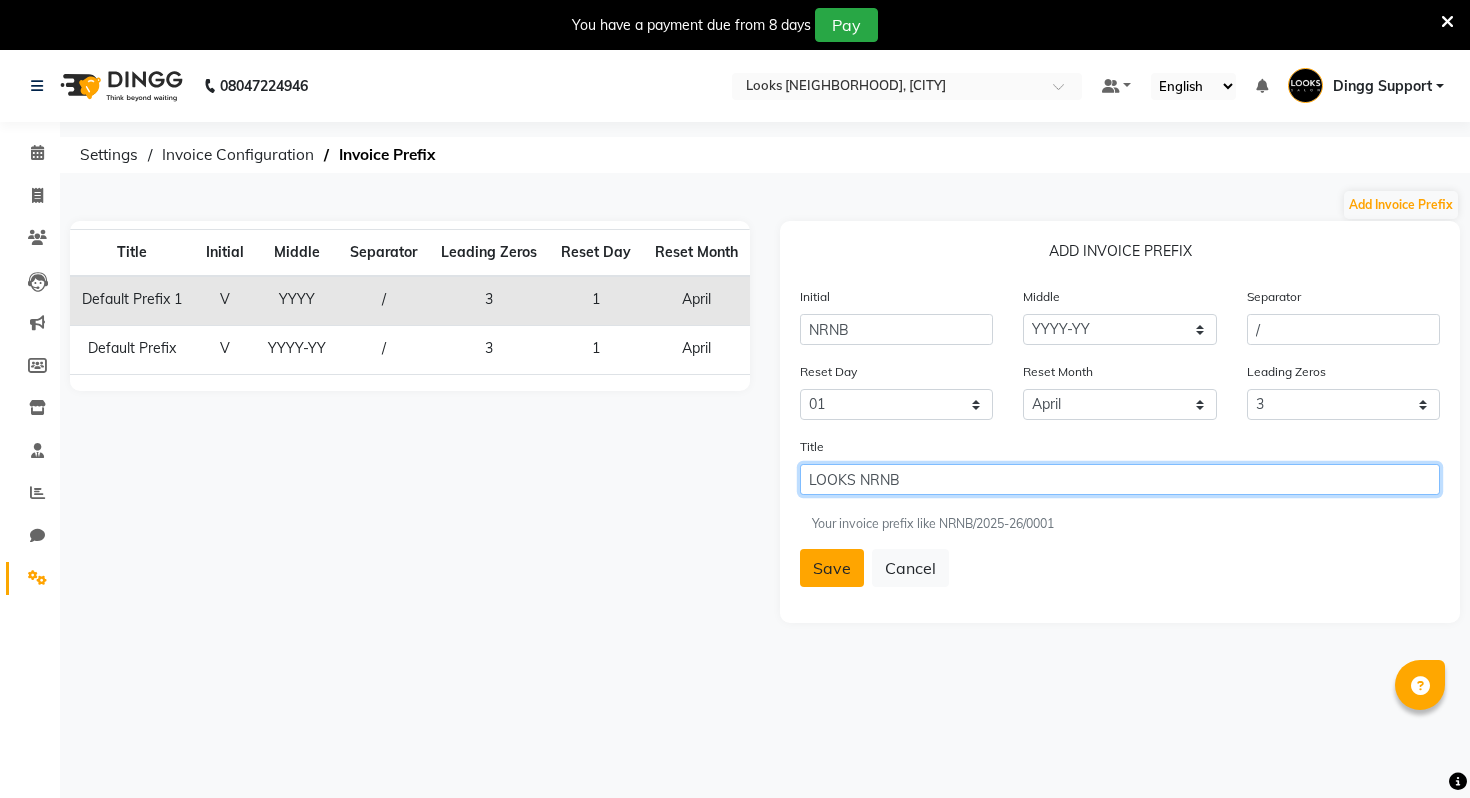 type on "LOOKS NRNB" 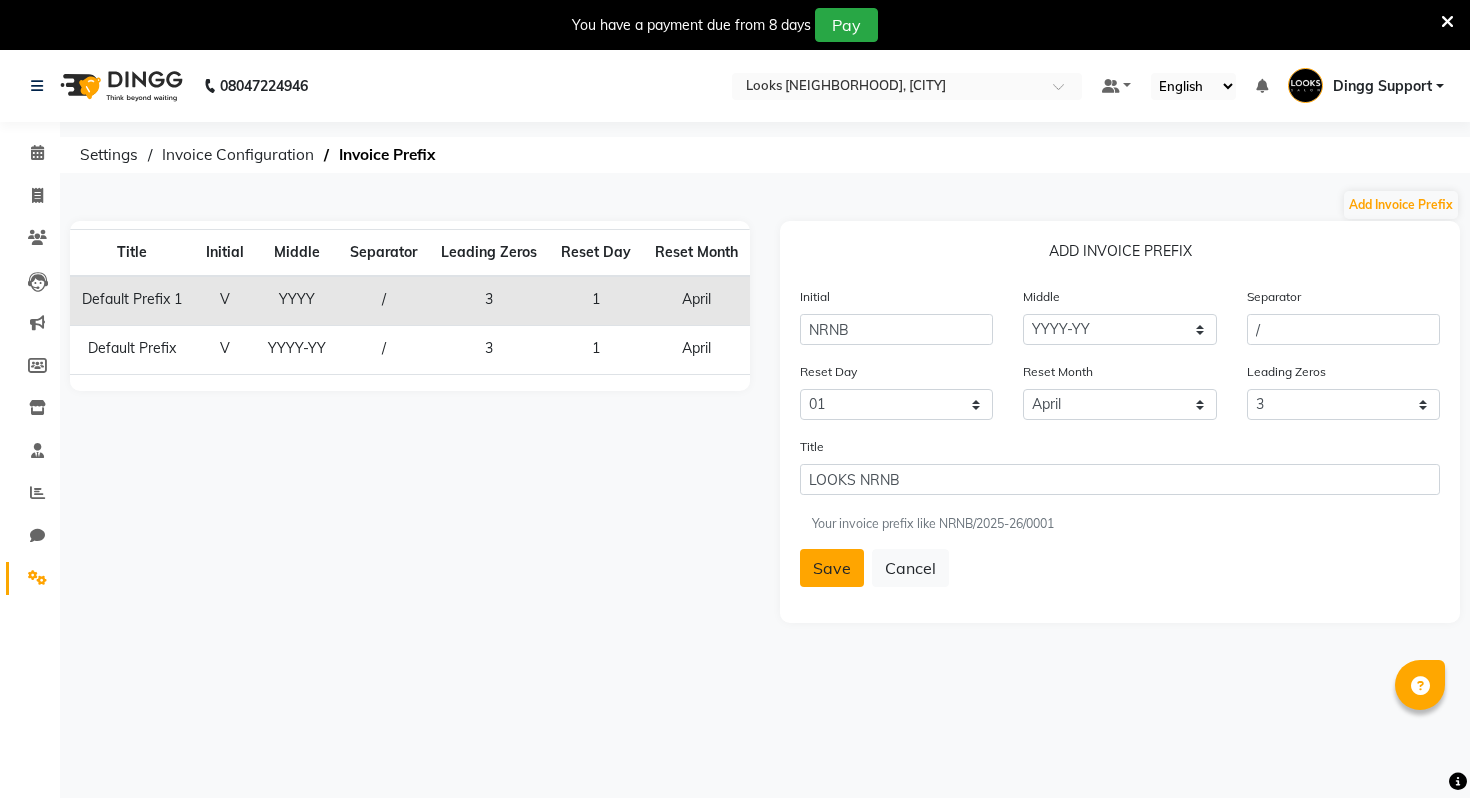 click on "Save" 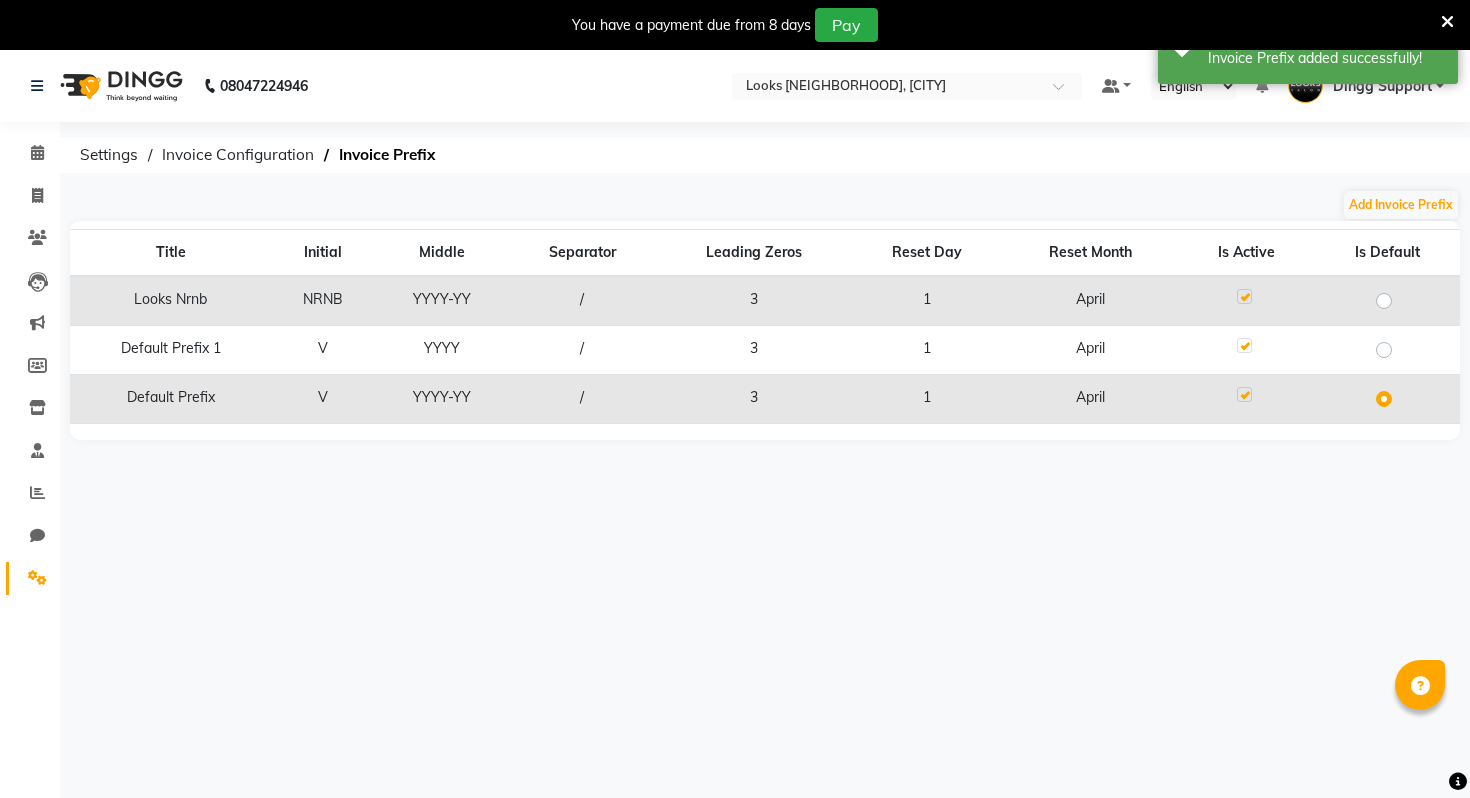 click 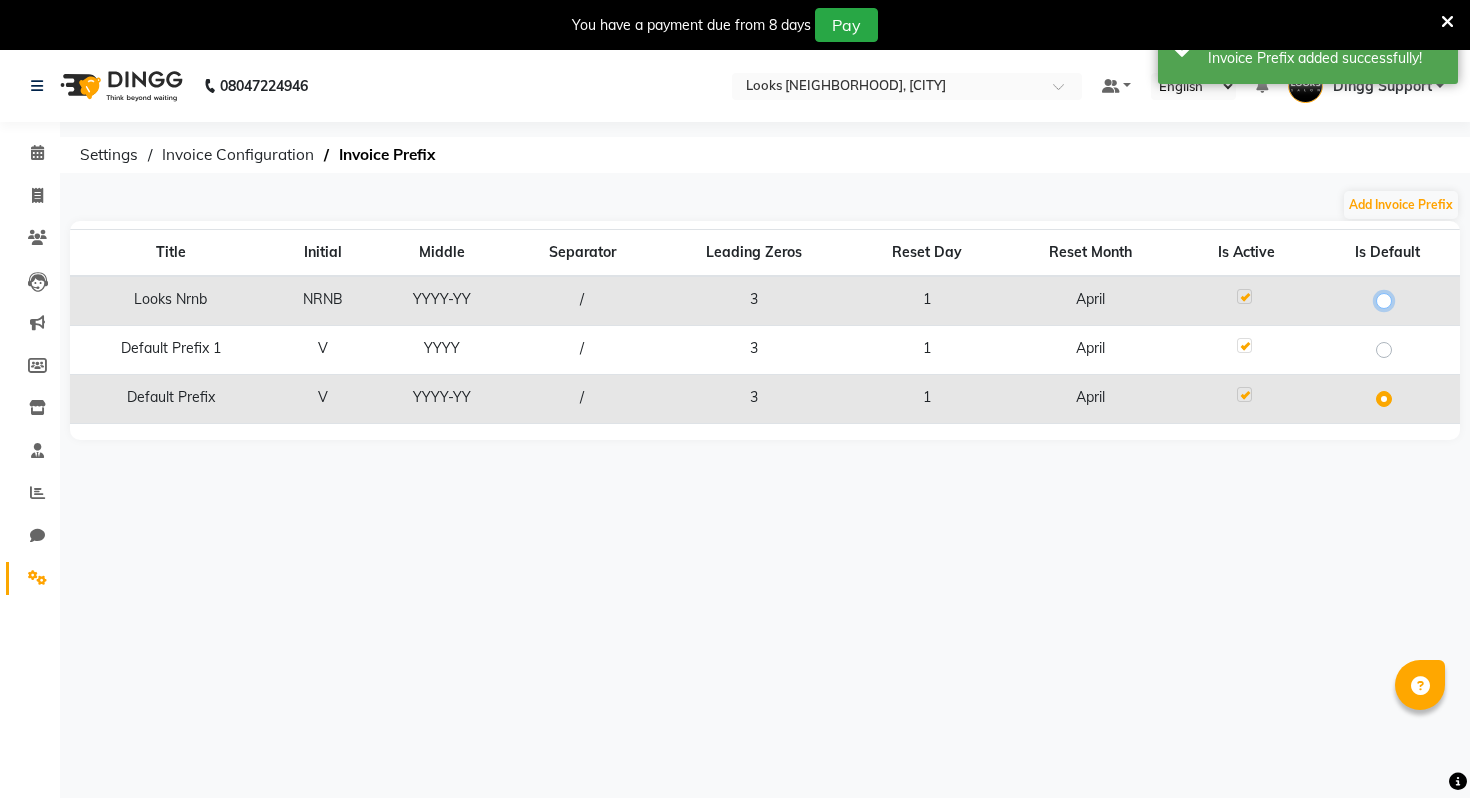click at bounding box center (1390, 299) 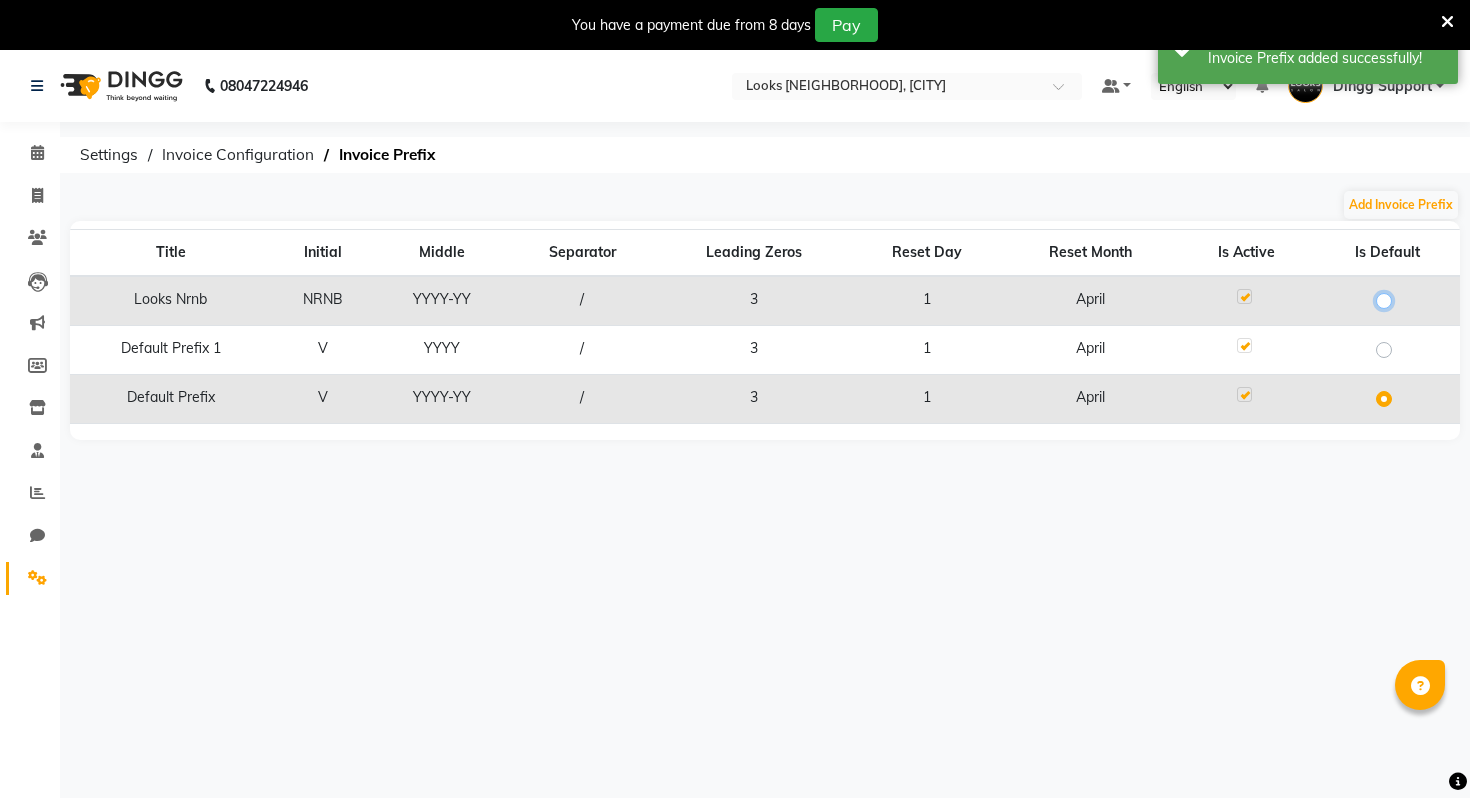 radio on "true" 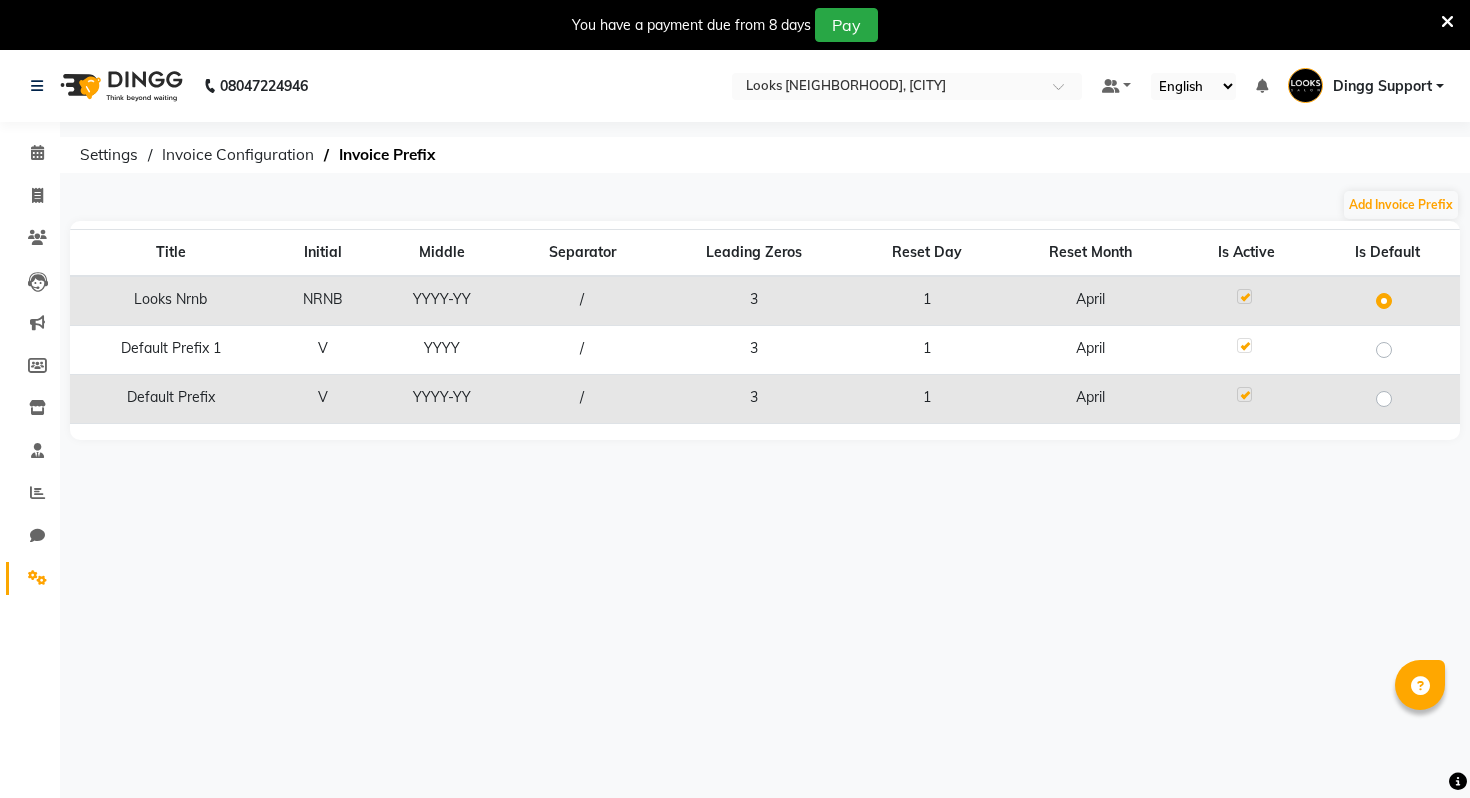 click on "[PHONE] Select Location × Looks [NEIGHBORHOOD] Barbershop, [CITY] Default Panel My Panel English ENGLISH Español العربية मराठी हिंदी ગુજરાતી தமிழ் 中文 Notifications nothing to show Dingg Support Manage Profile Change Password Sign out Version:[VERSION]" 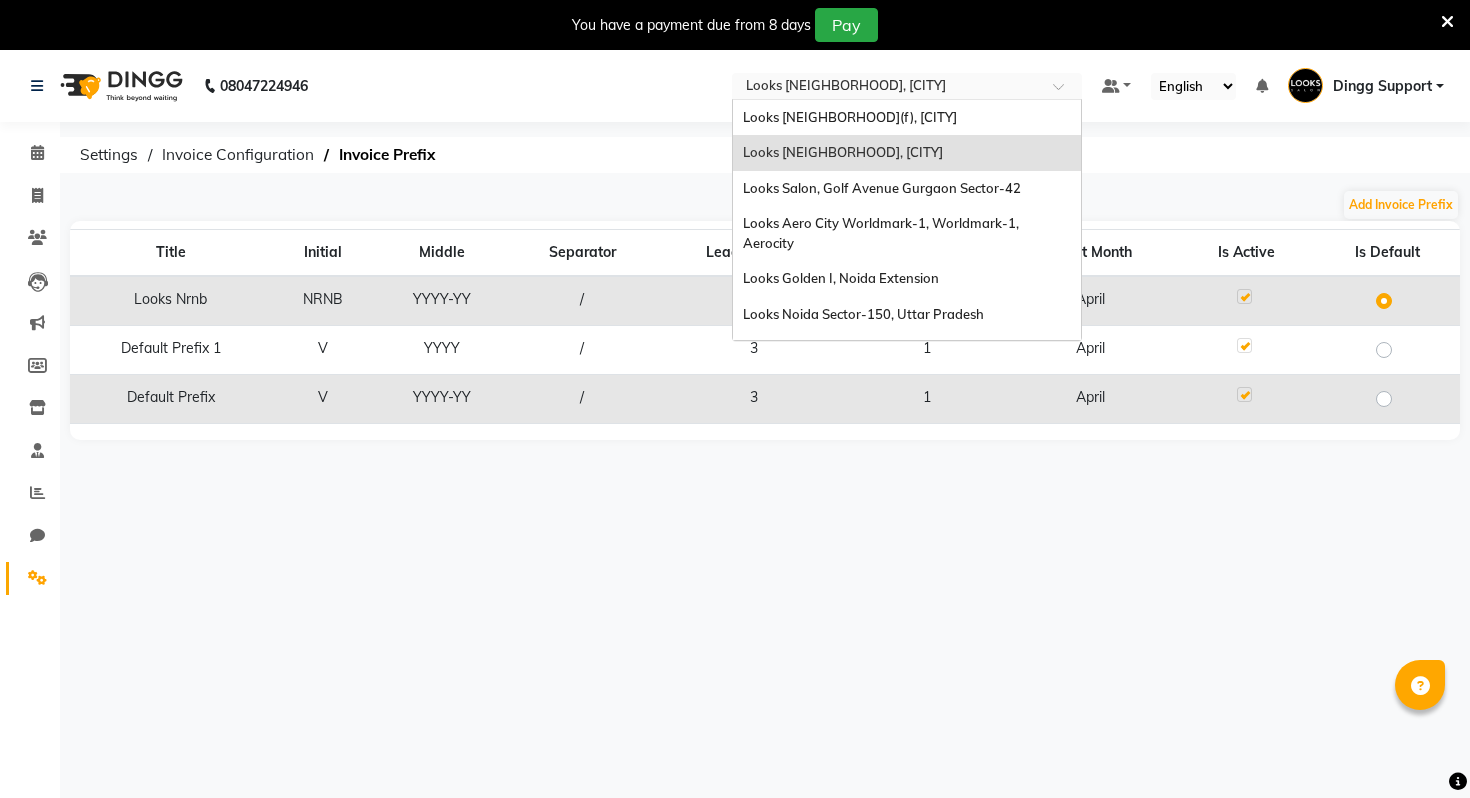 click at bounding box center (887, 88) 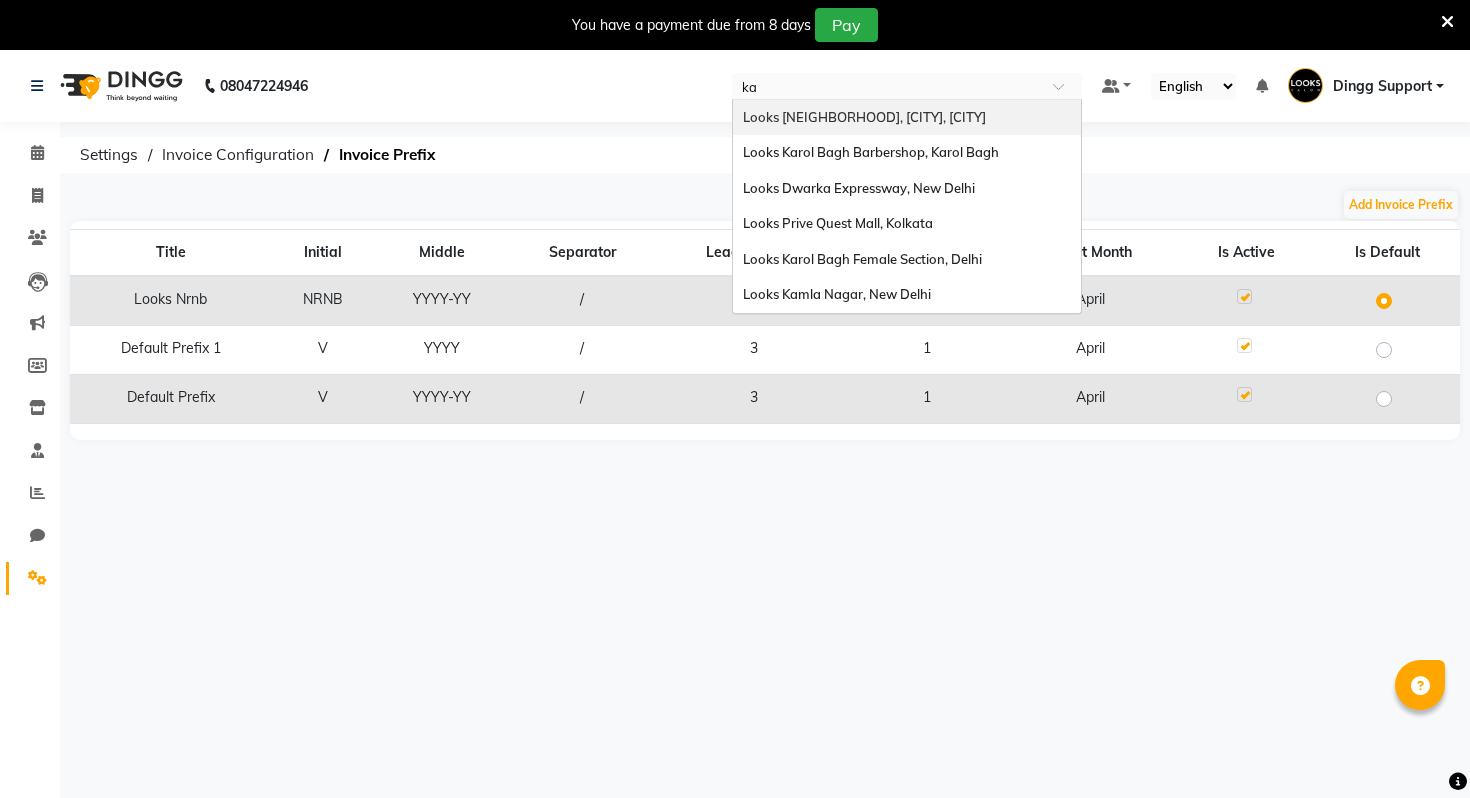 type on "kar" 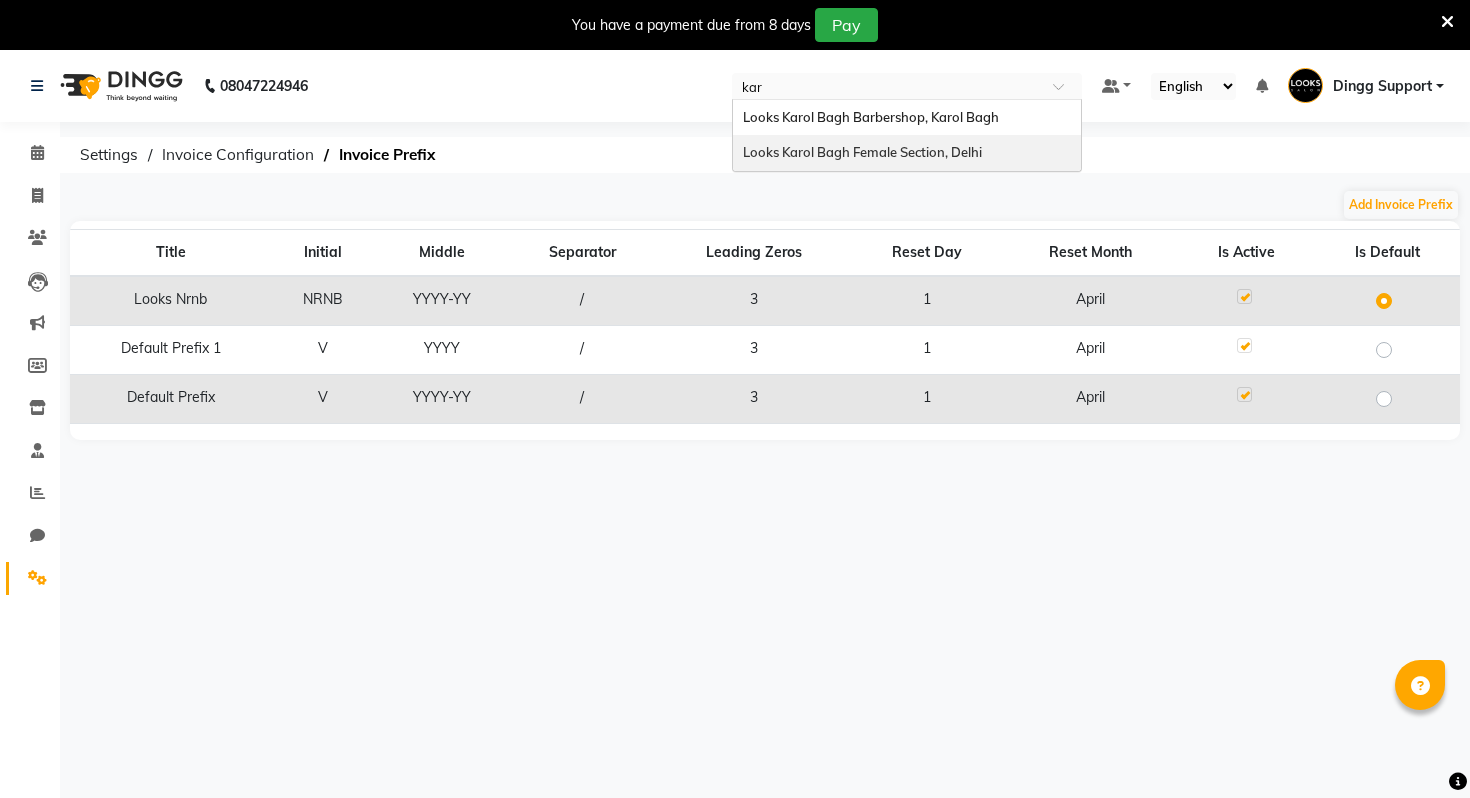 click on "Looks Karol Bagh Female Section, Delhi" at bounding box center [862, 152] 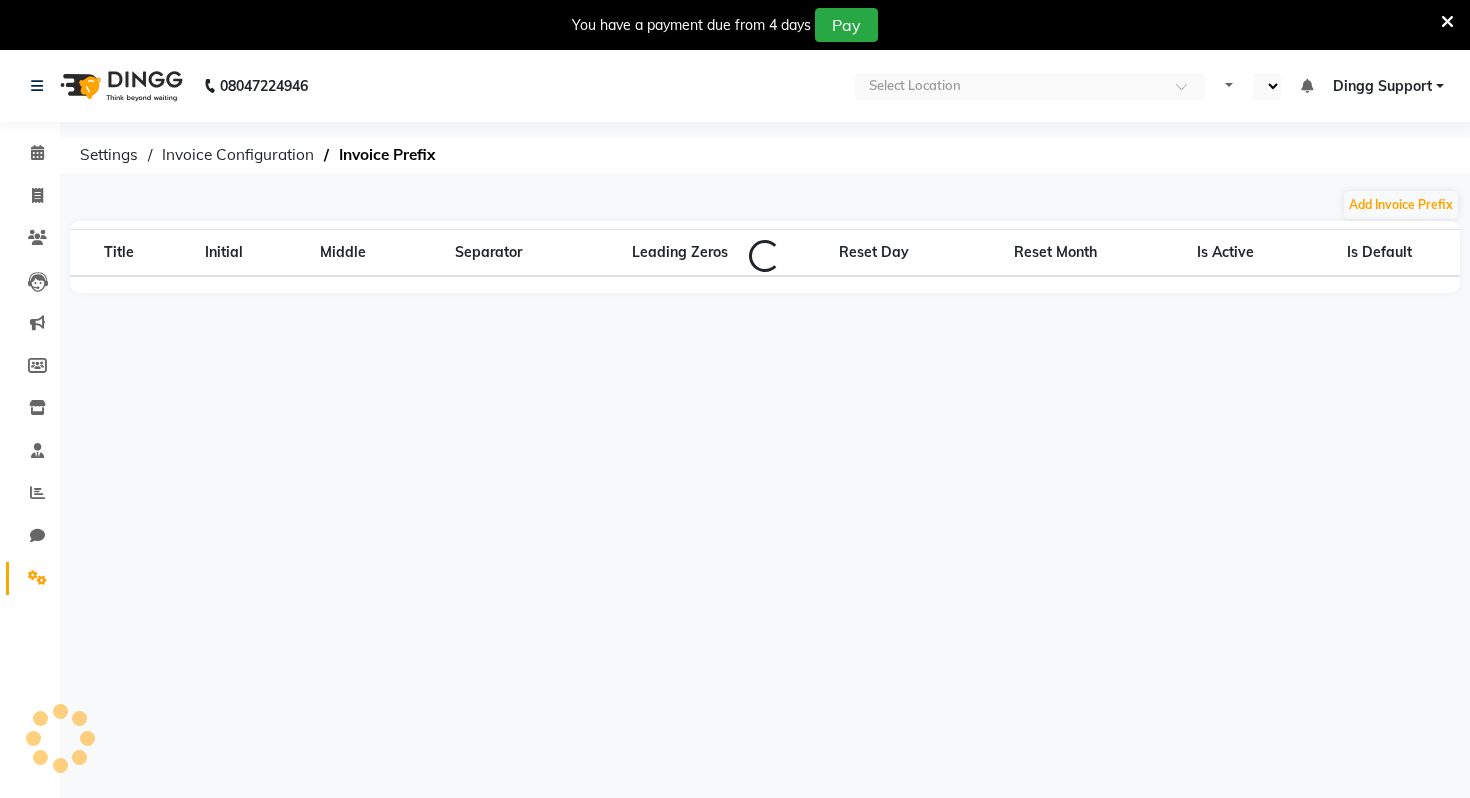 scroll, scrollTop: 0, scrollLeft: 0, axis: both 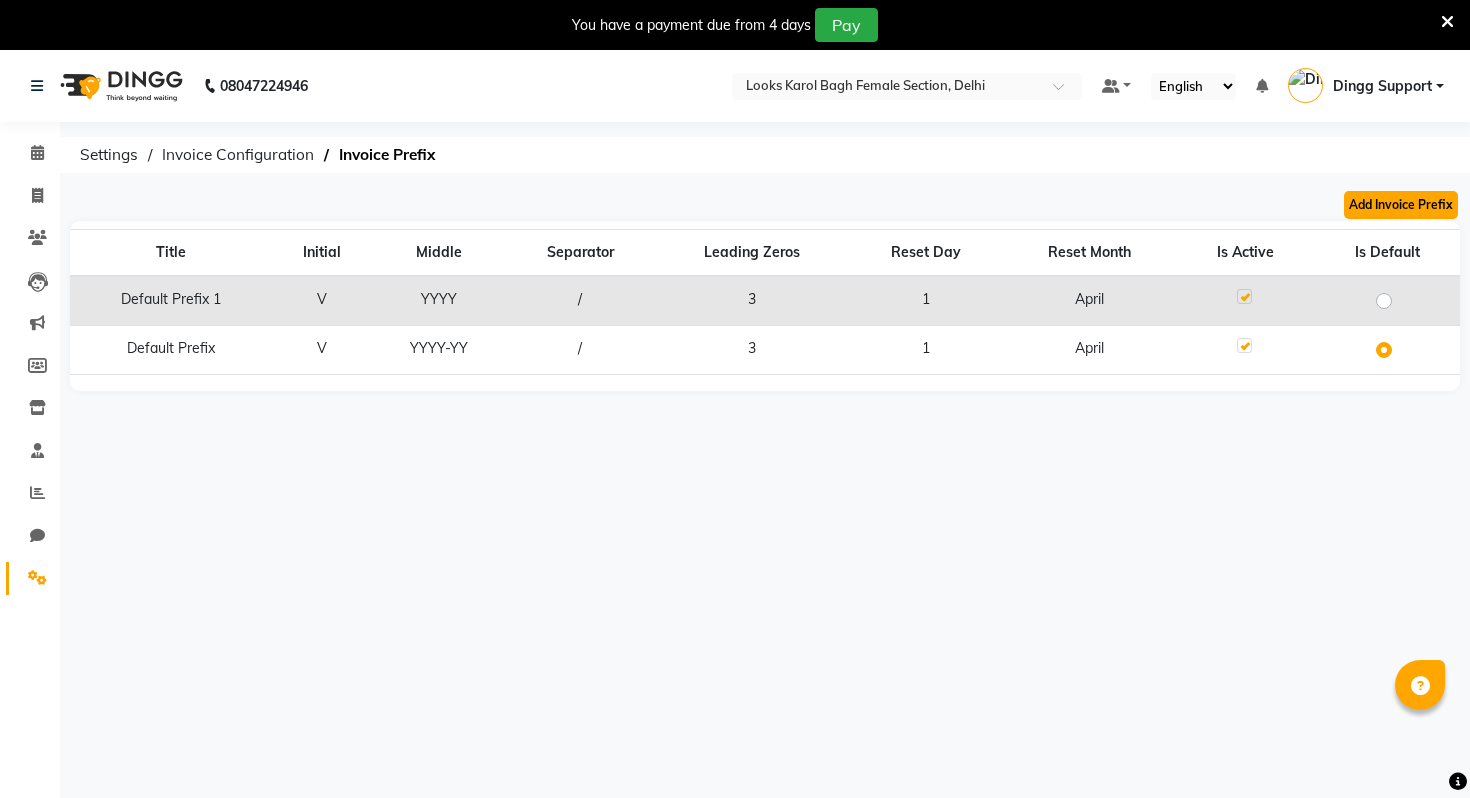 click on "Add Invoice Prefix" 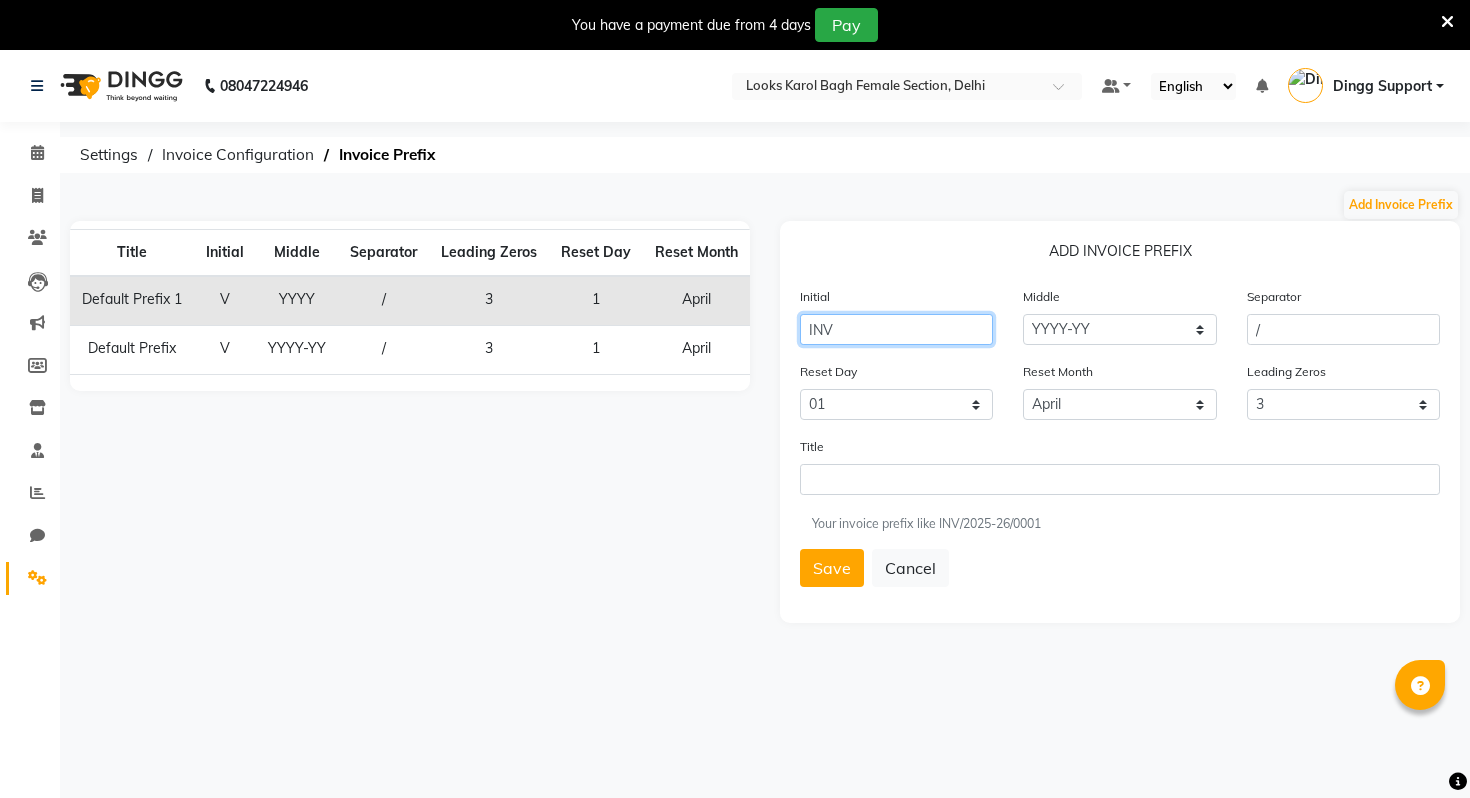 click on "INV" 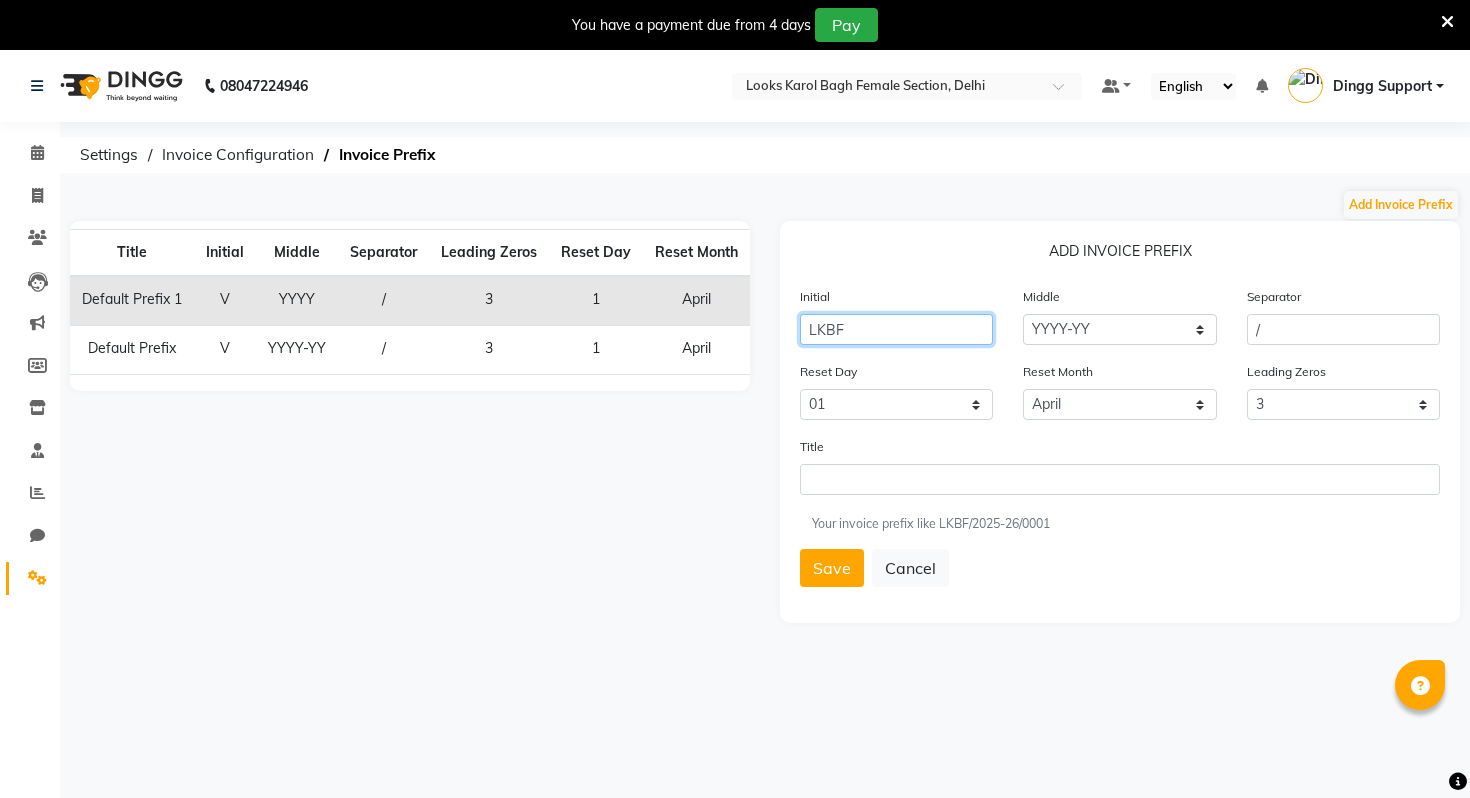 type on "LKBF" 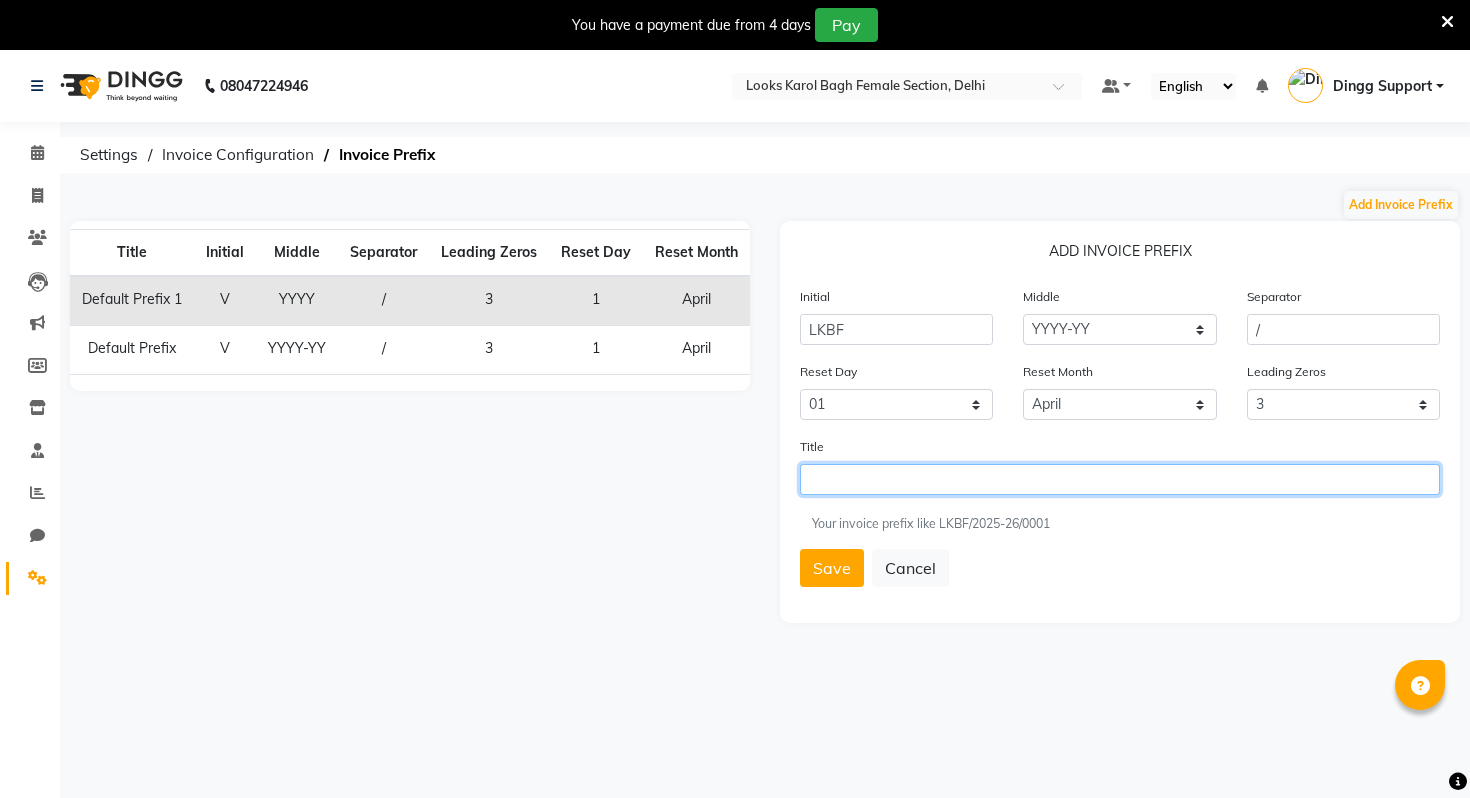 click 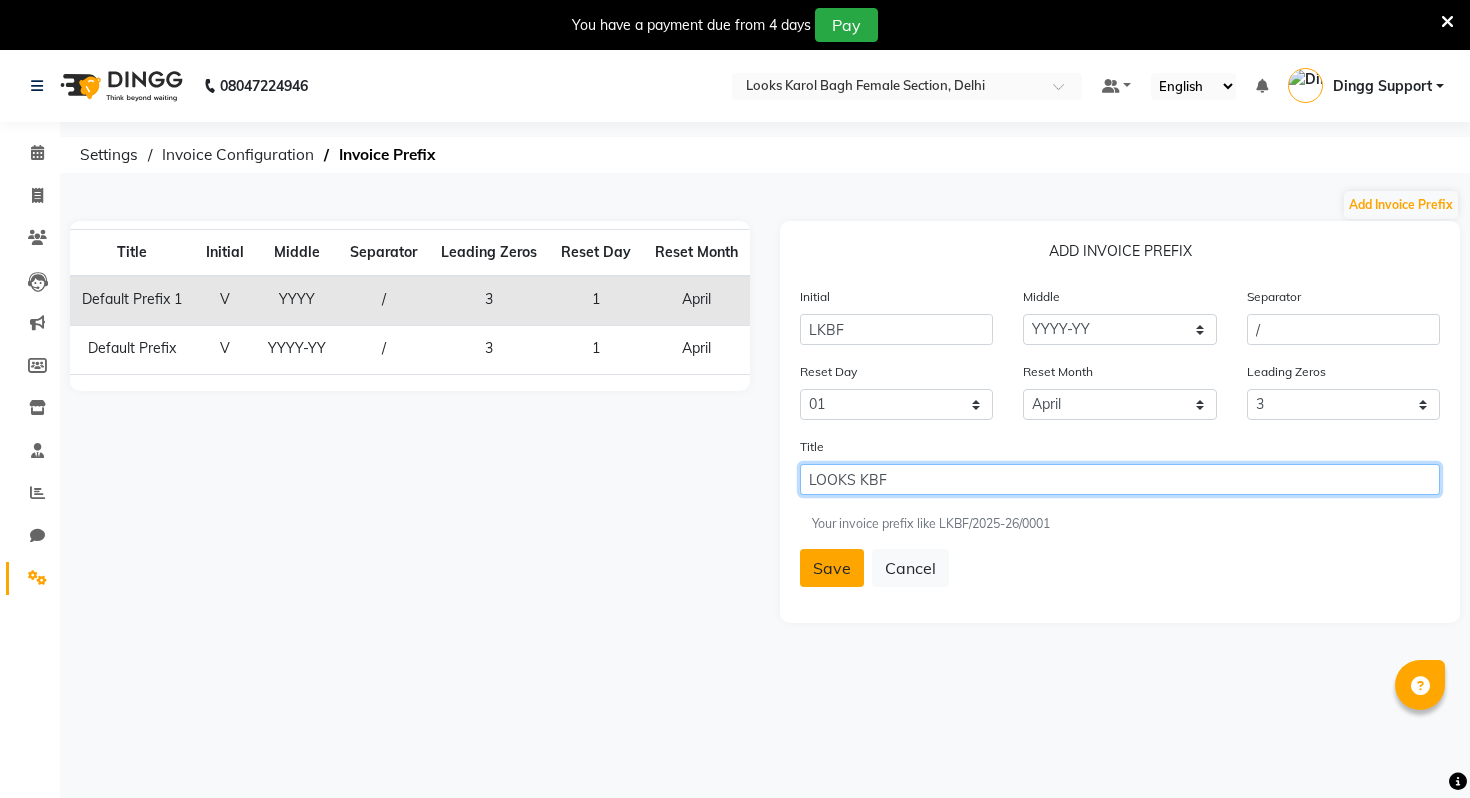 type on "LOOKS KBF" 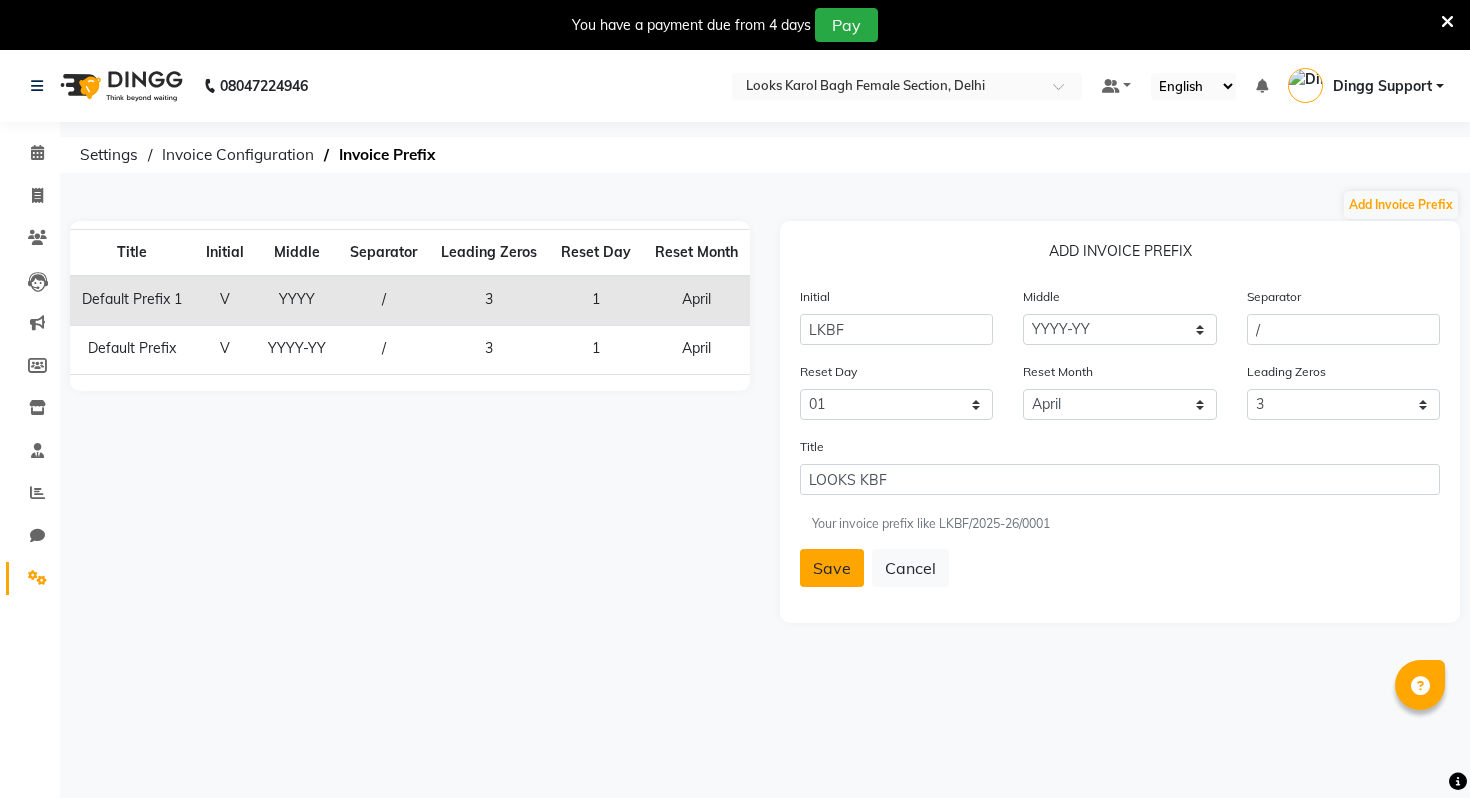 click on "Save" 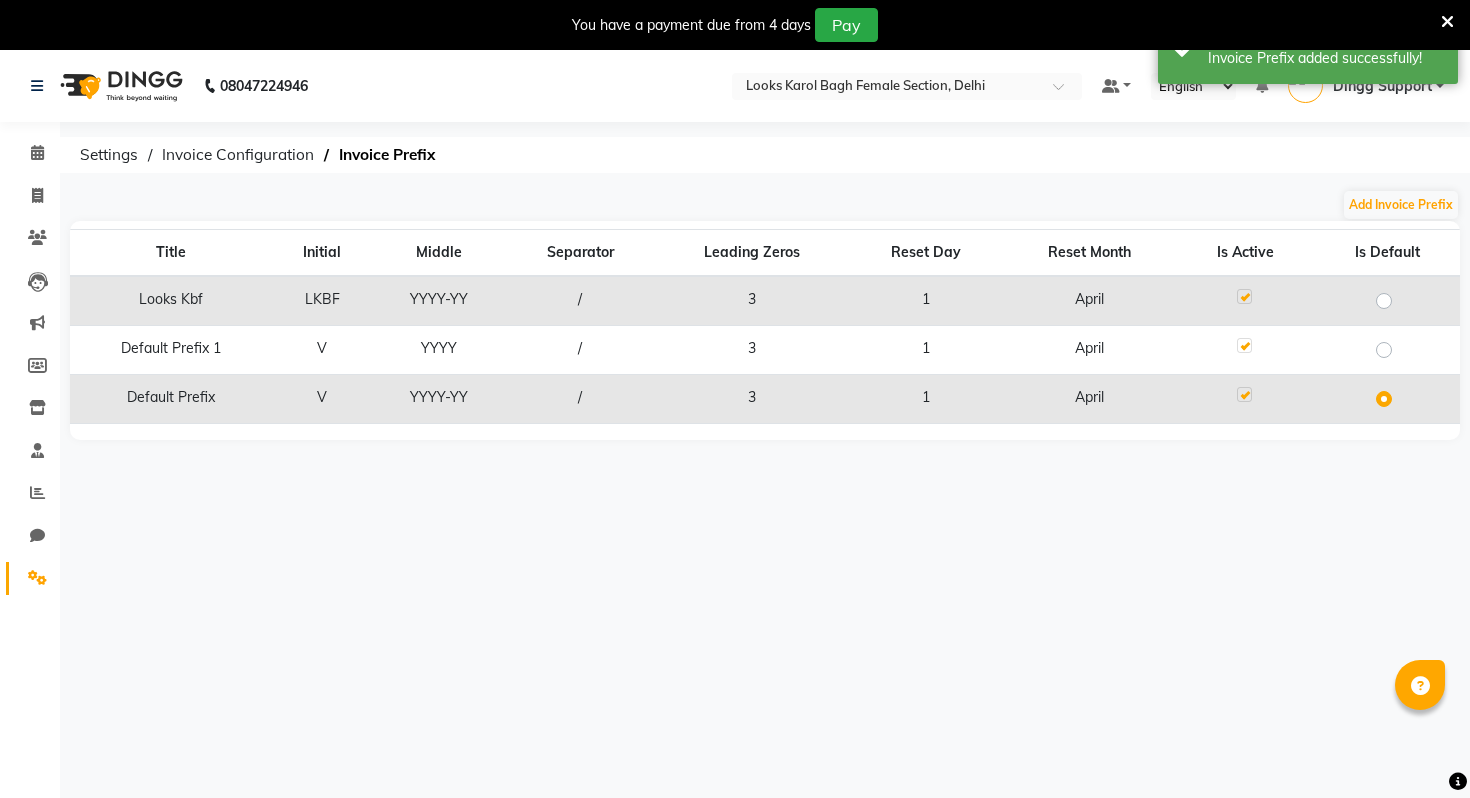 click 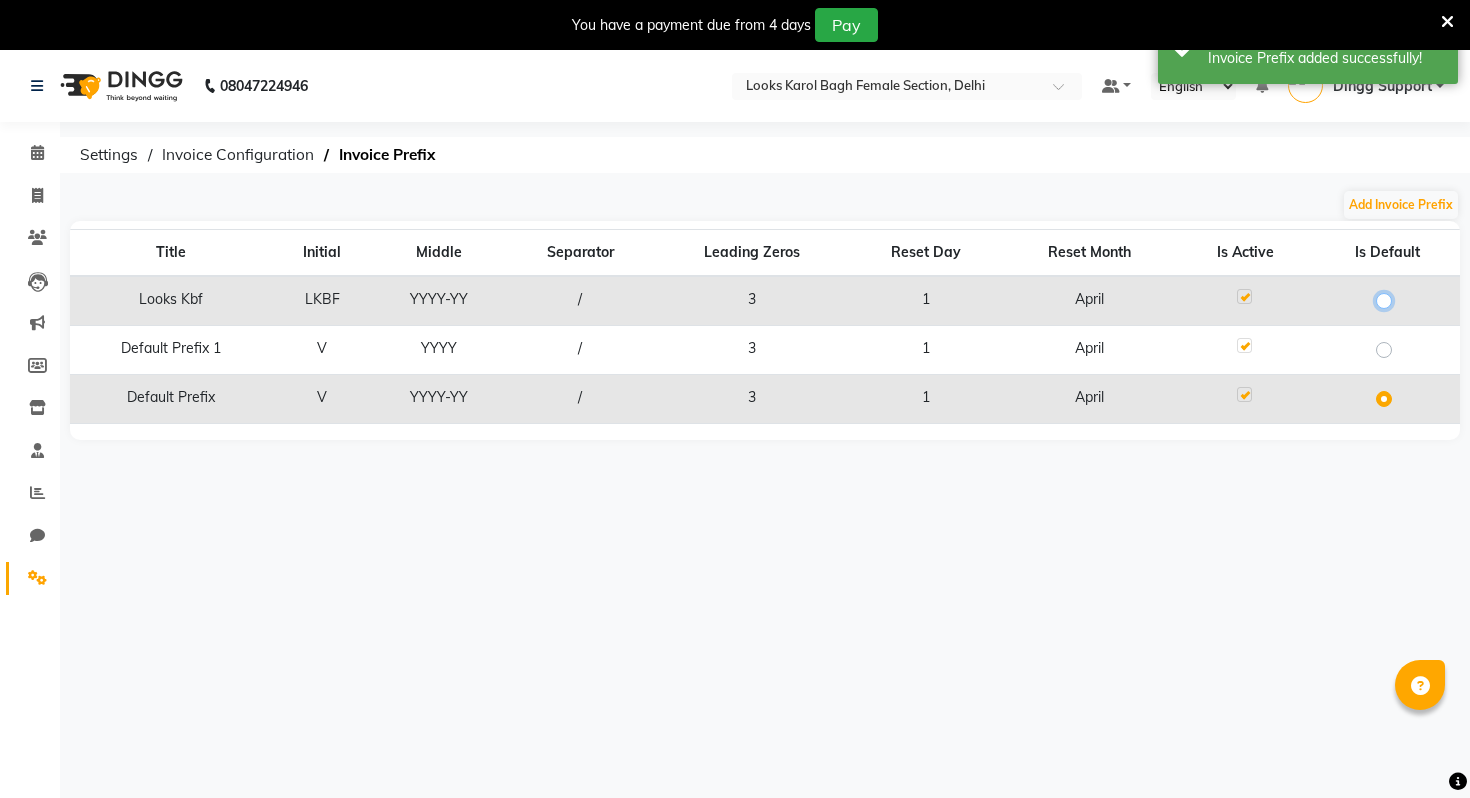 click at bounding box center (1390, 299) 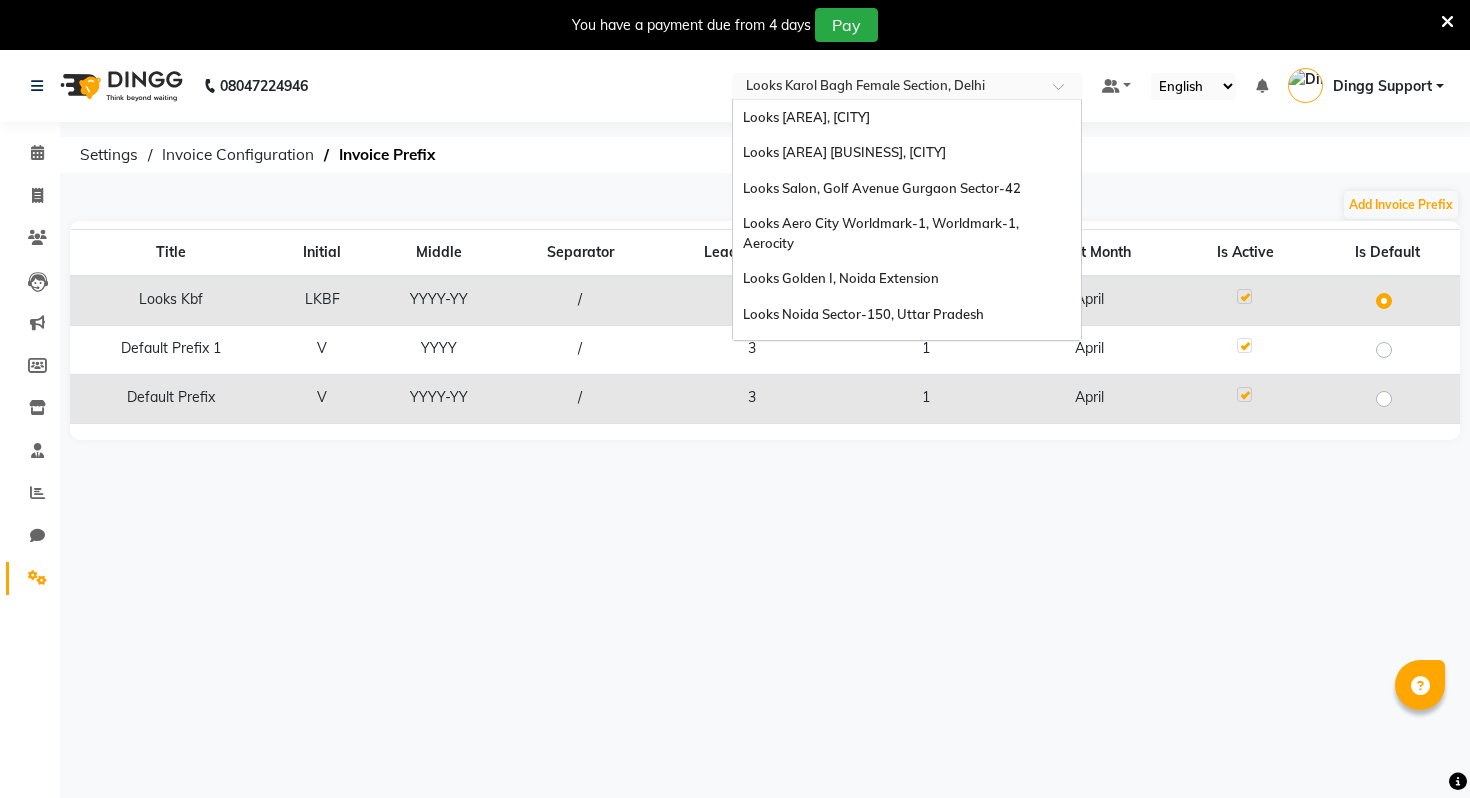 click at bounding box center (887, 88) 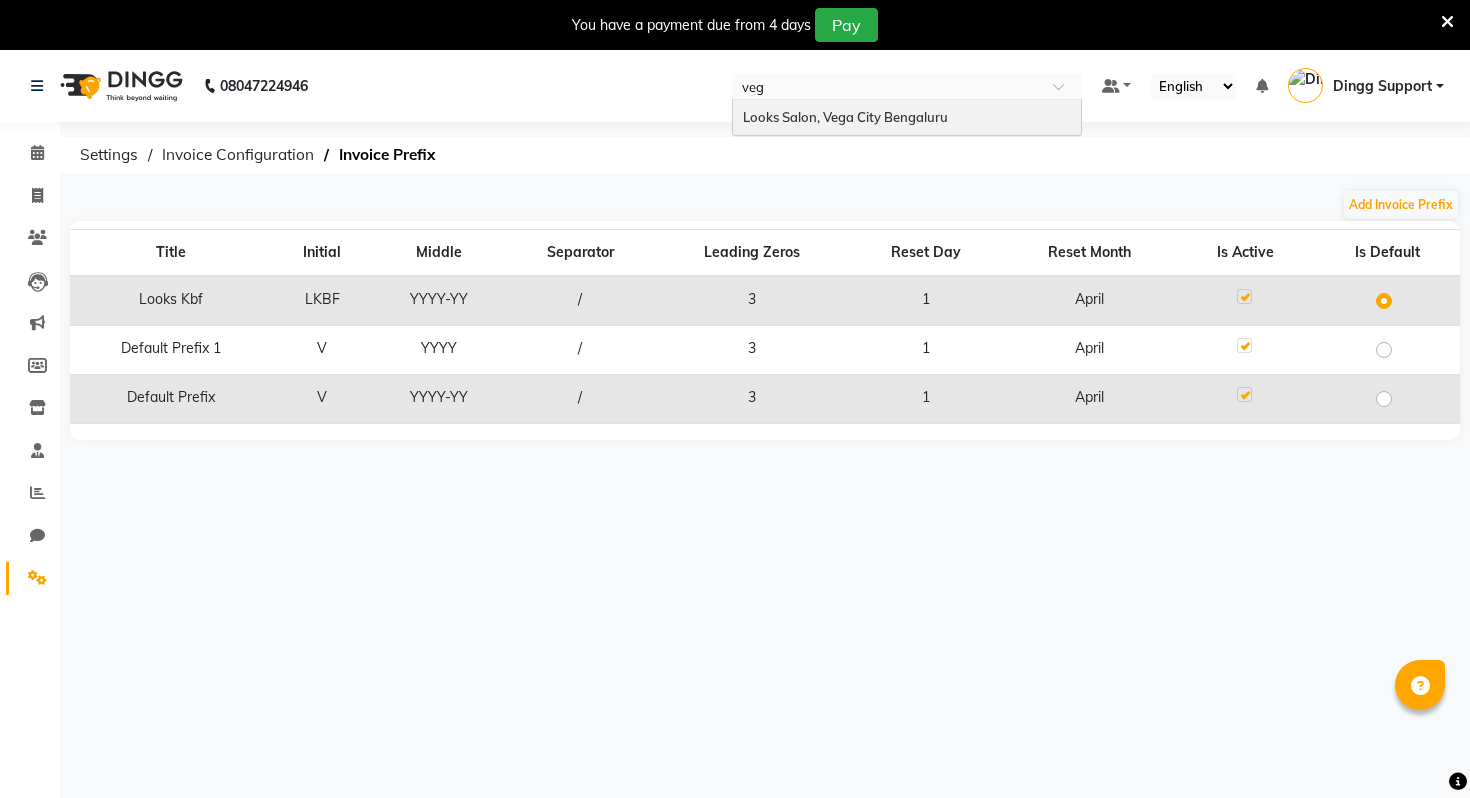 scroll, scrollTop: 0, scrollLeft: 0, axis: both 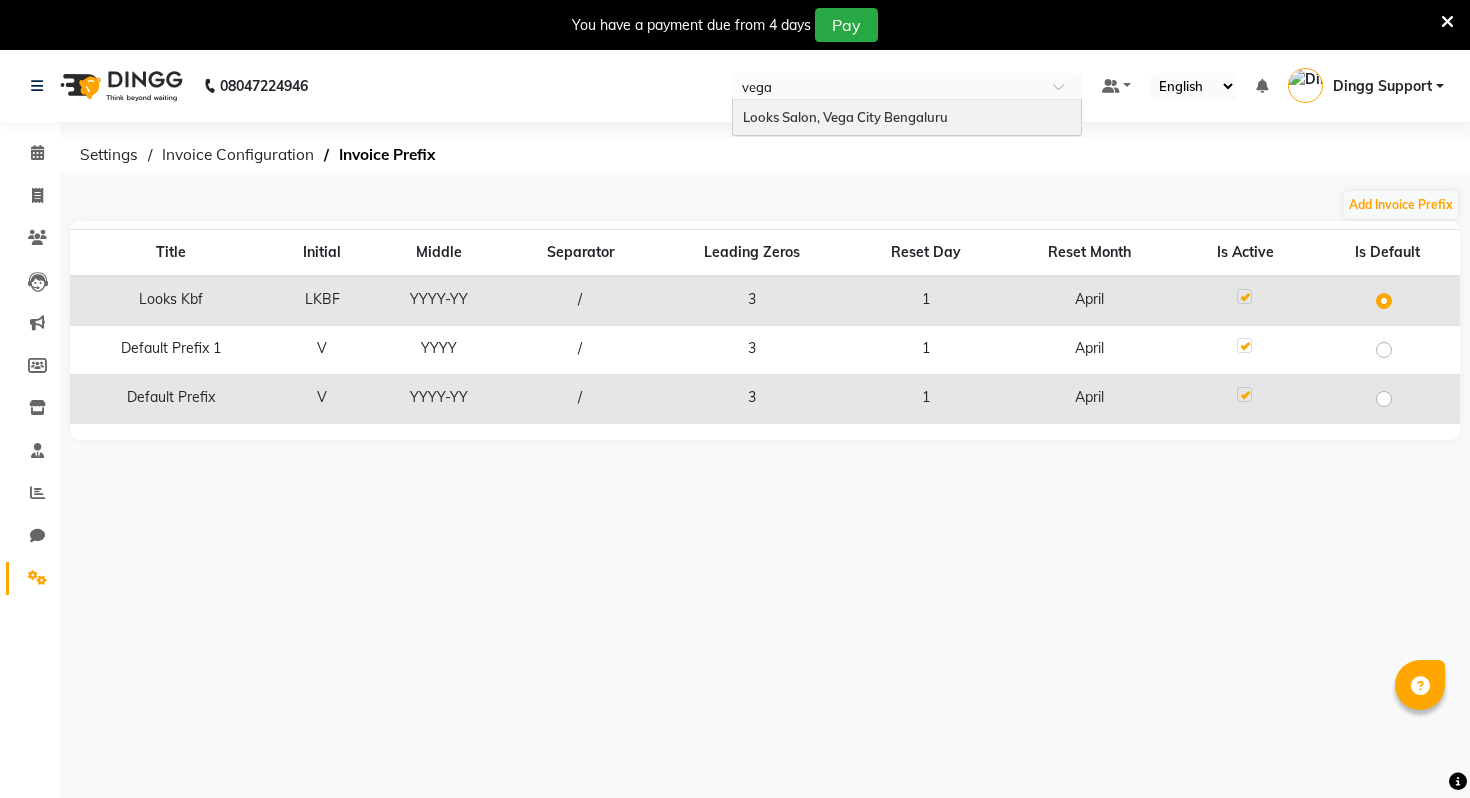 click on "Looks Salon, Vega City Bengaluru" at bounding box center (907, 118) 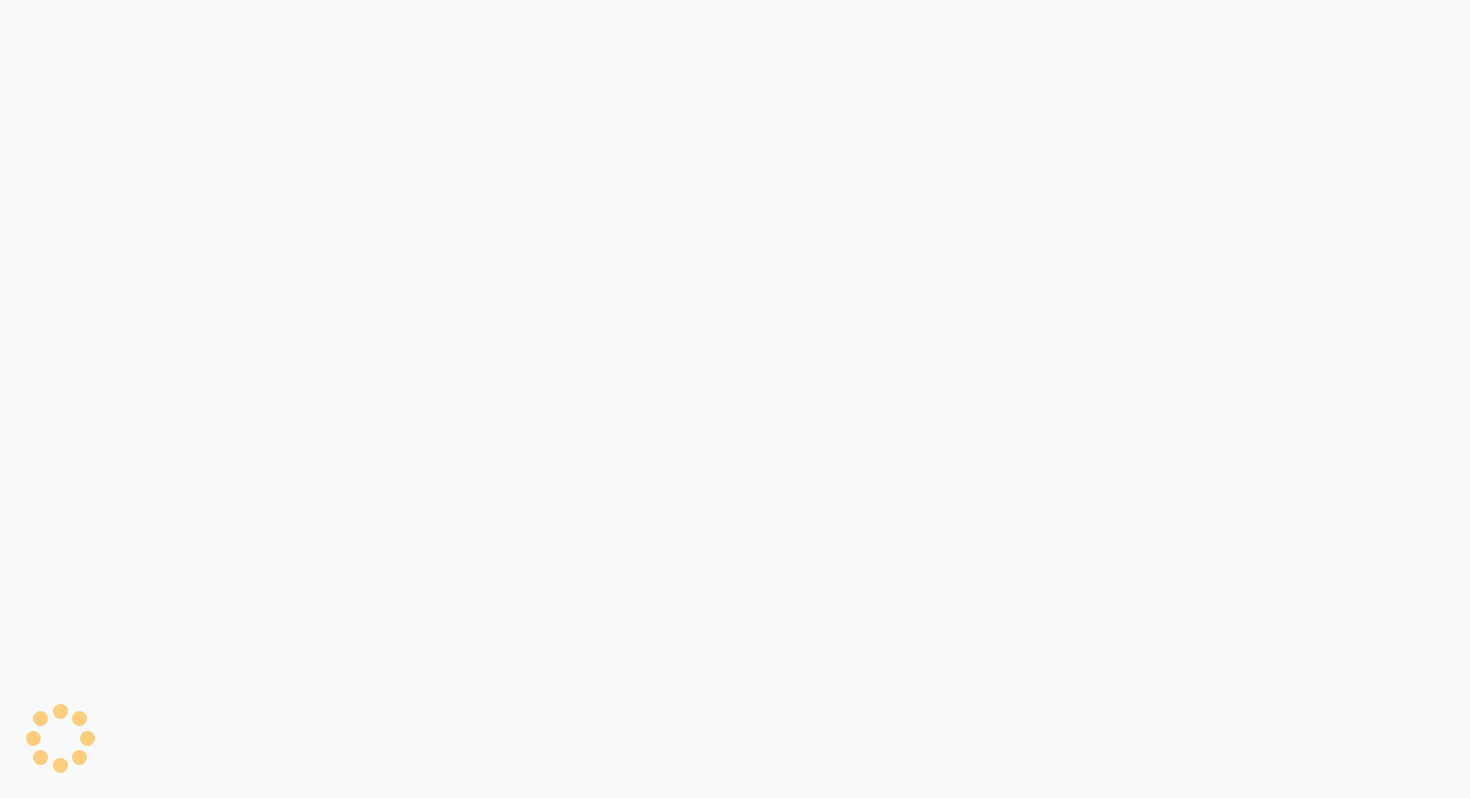 scroll, scrollTop: 0, scrollLeft: 0, axis: both 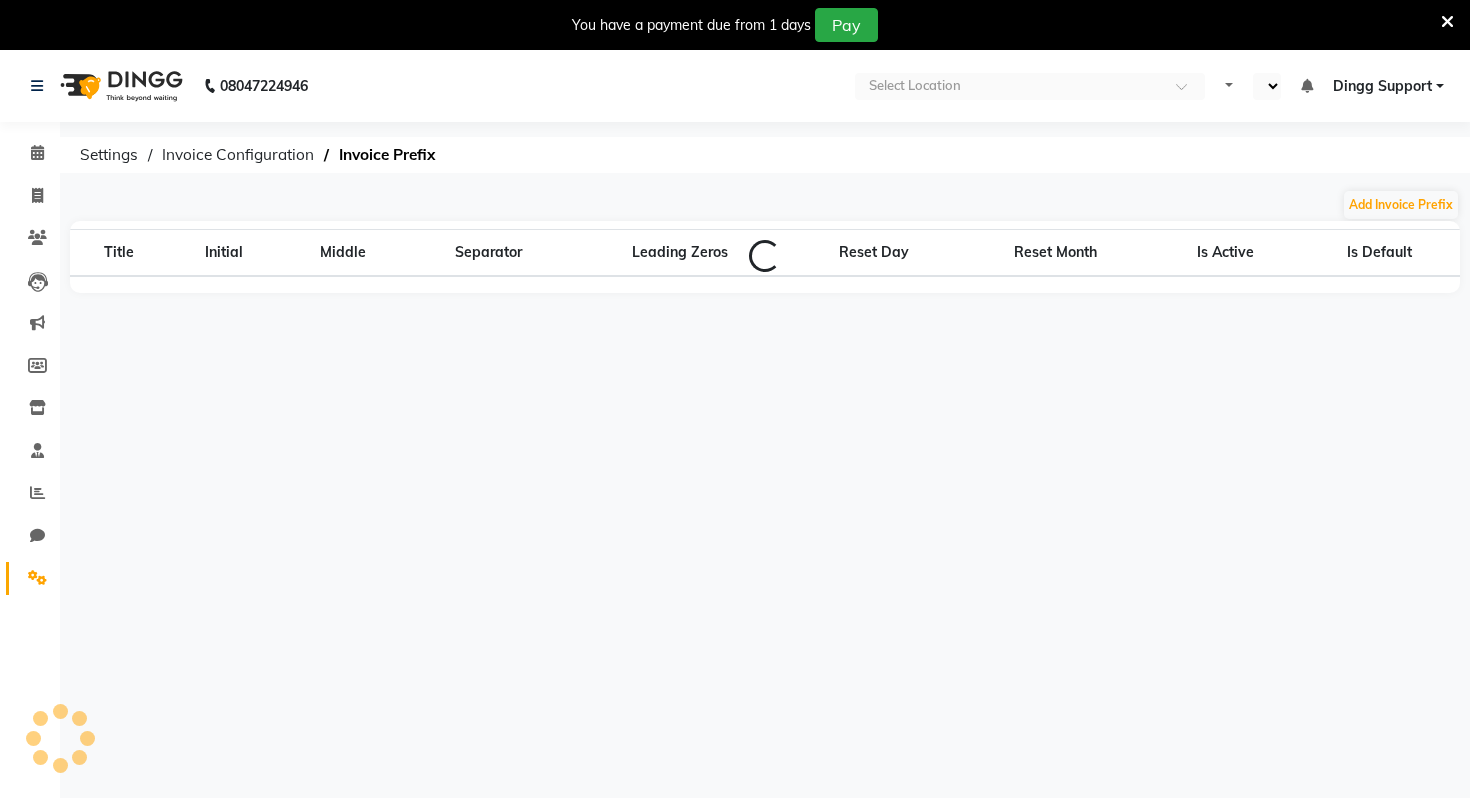 select on "en" 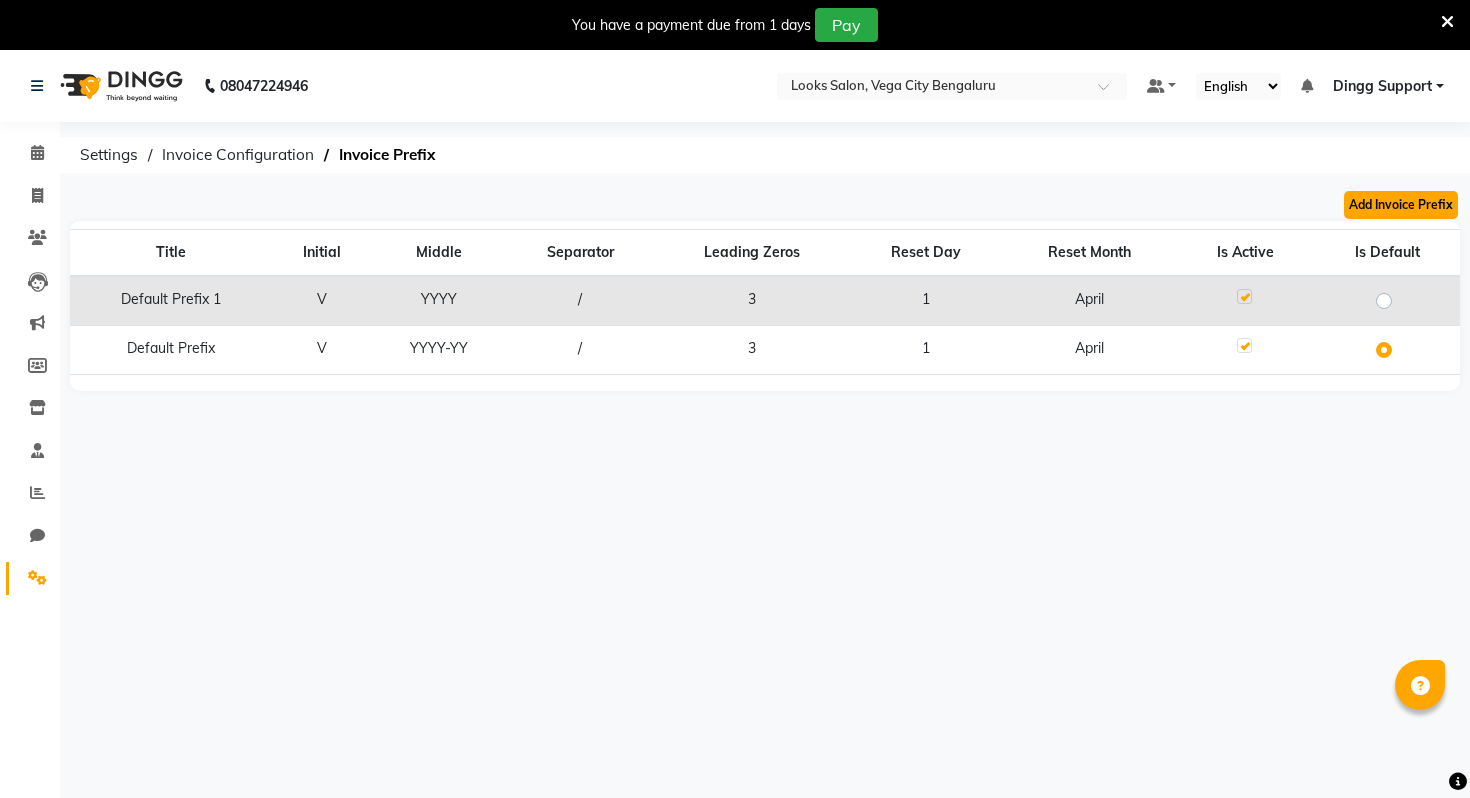 click on "Add Invoice Prefix" 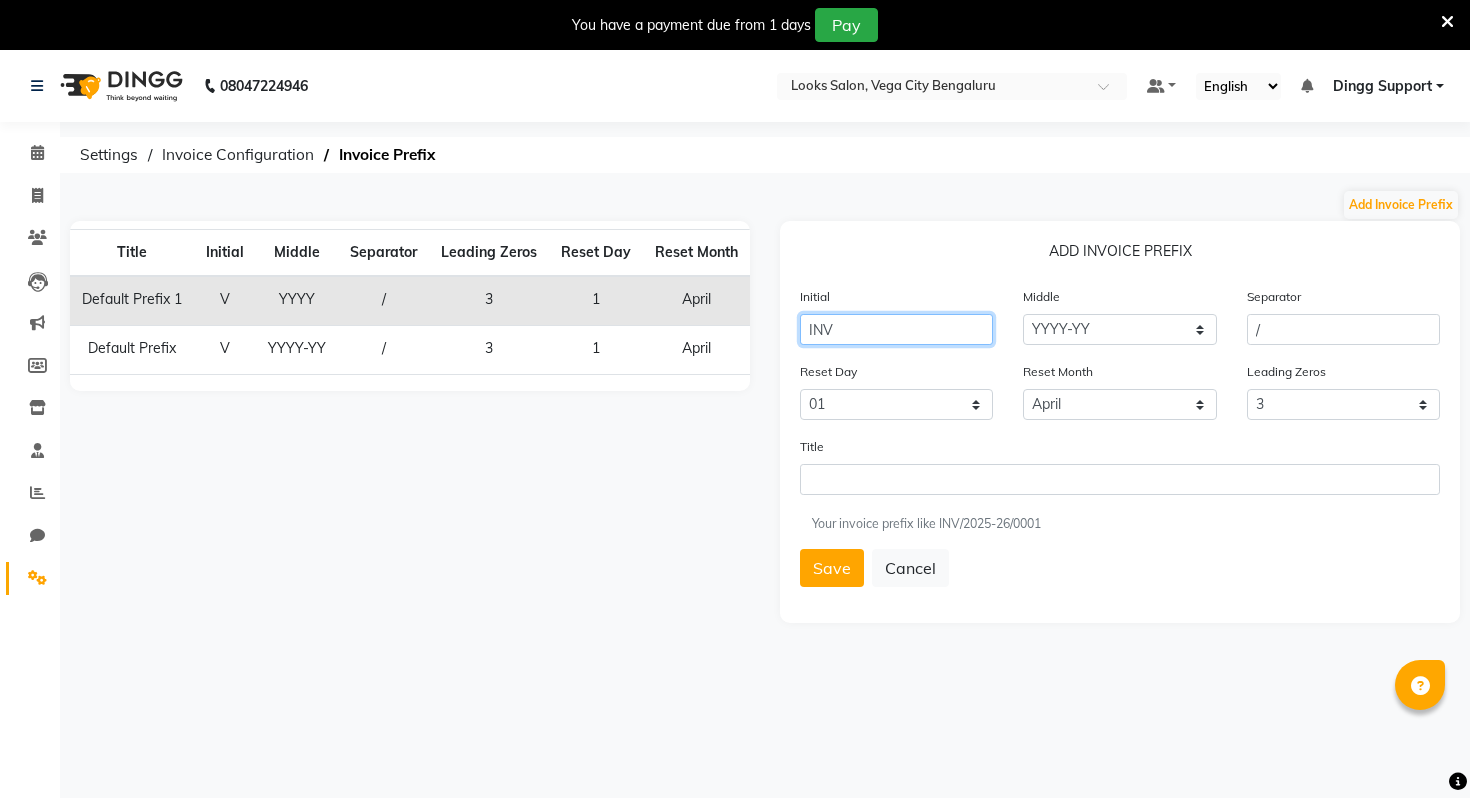 click on "INV" 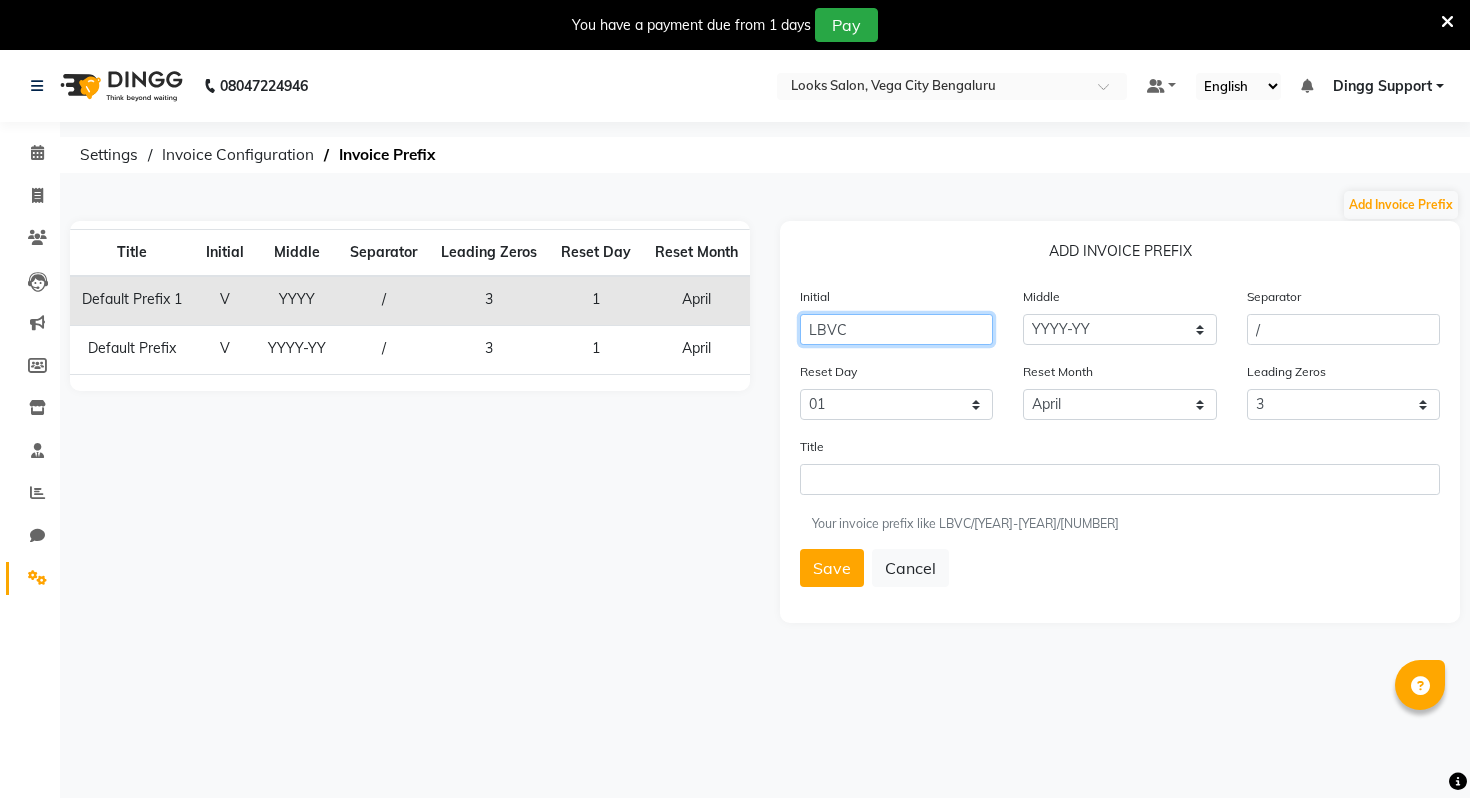 type on "LBVC" 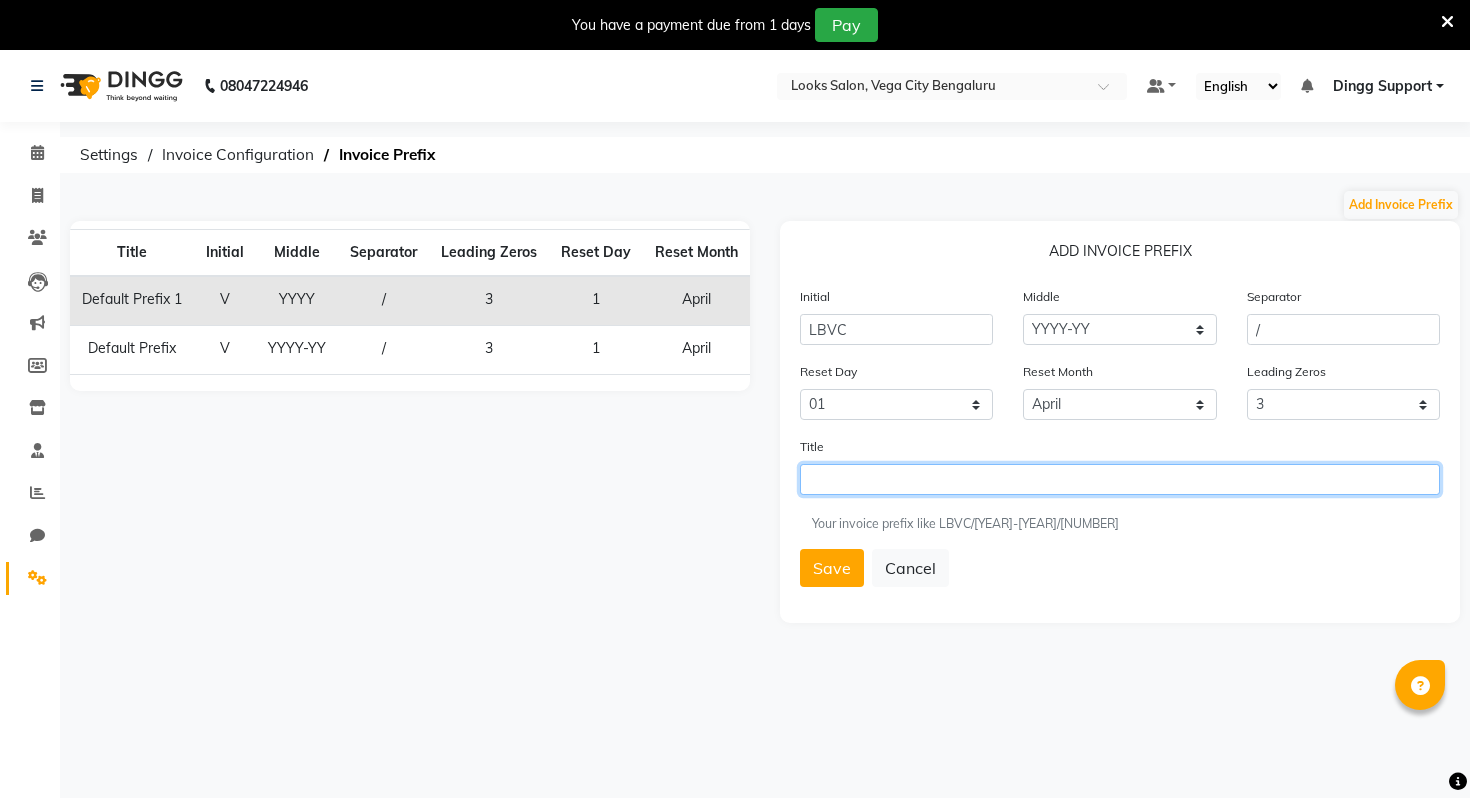 click 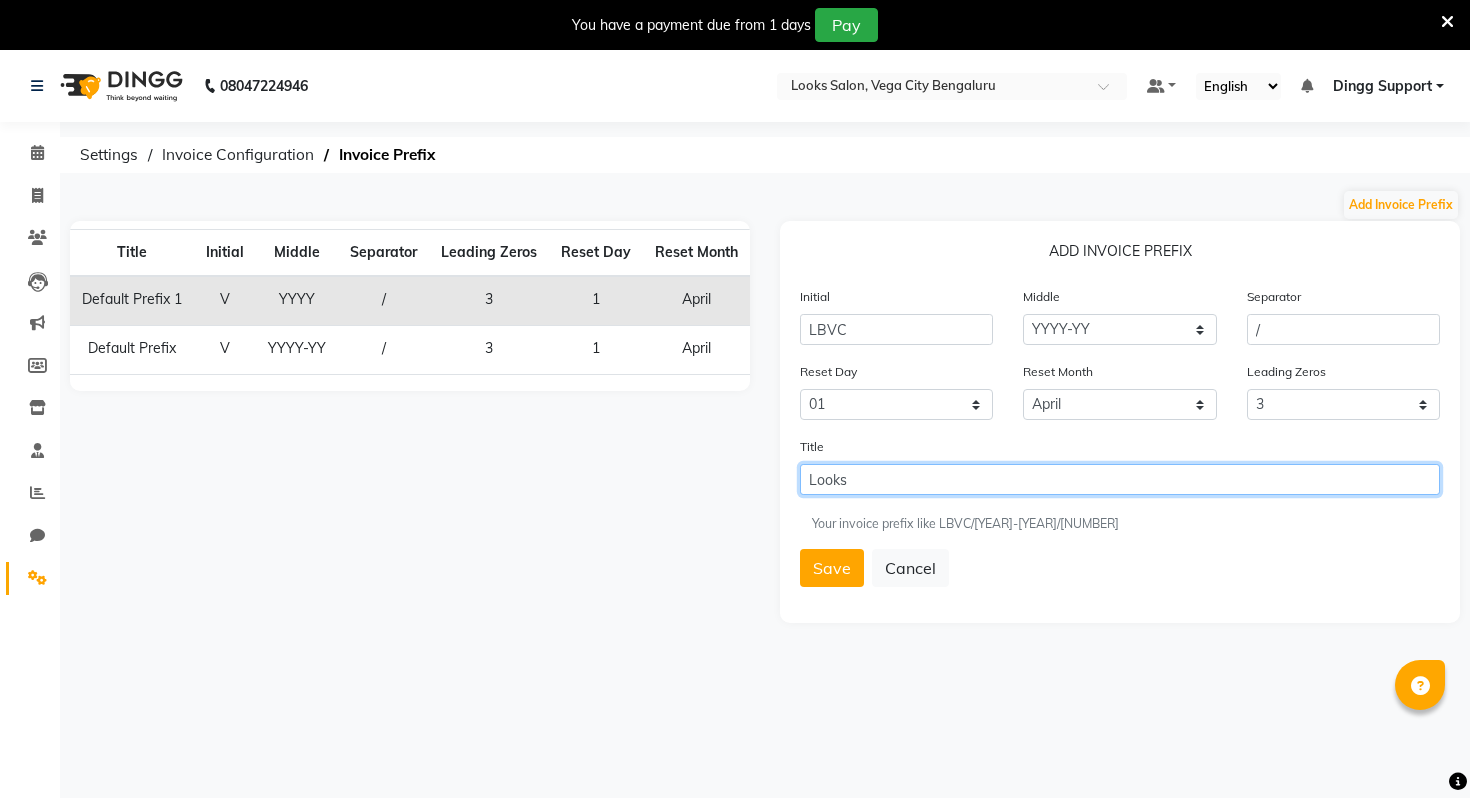 paste on "LBVC" 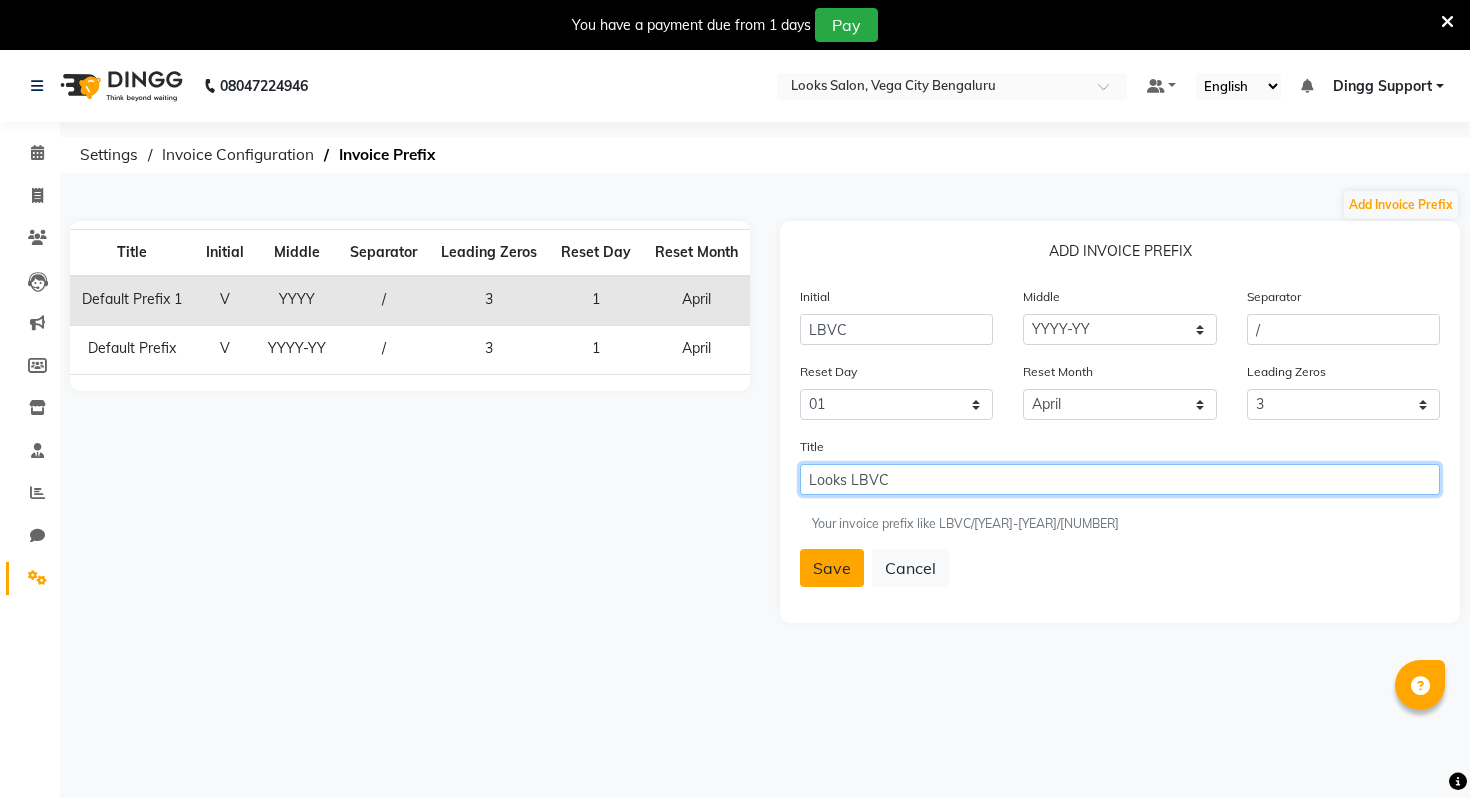 type on "Looks LBVC" 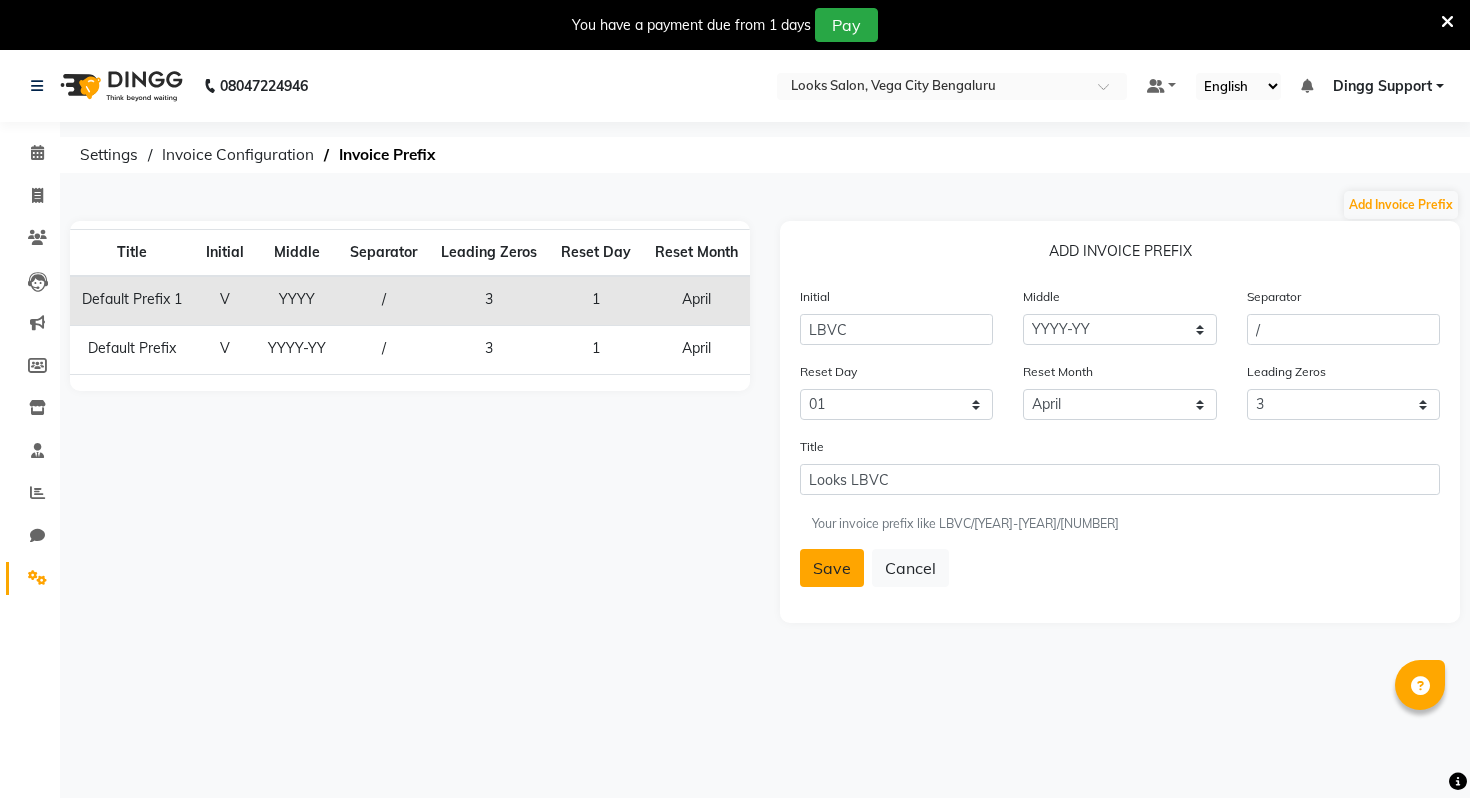 click on "Save" 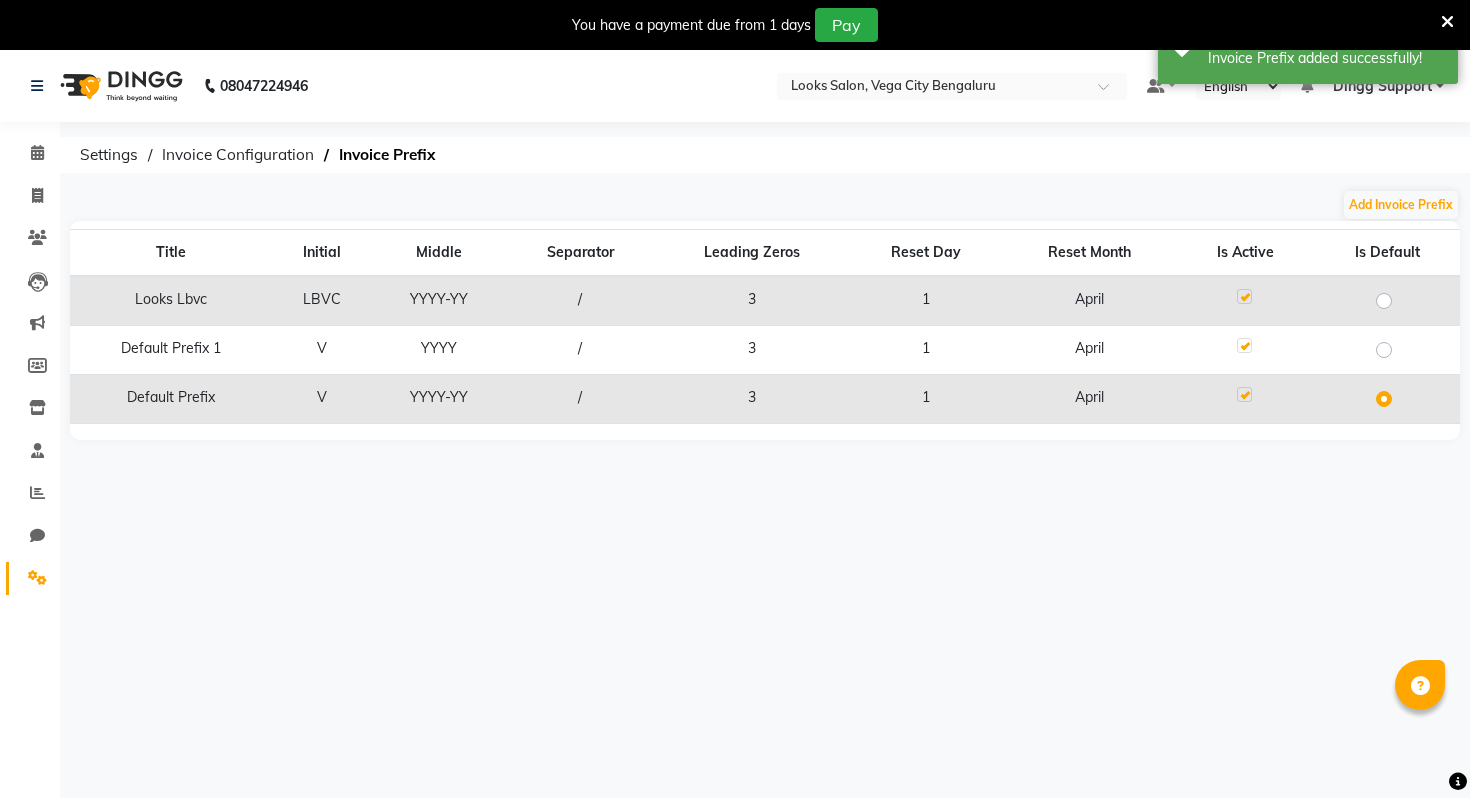 click 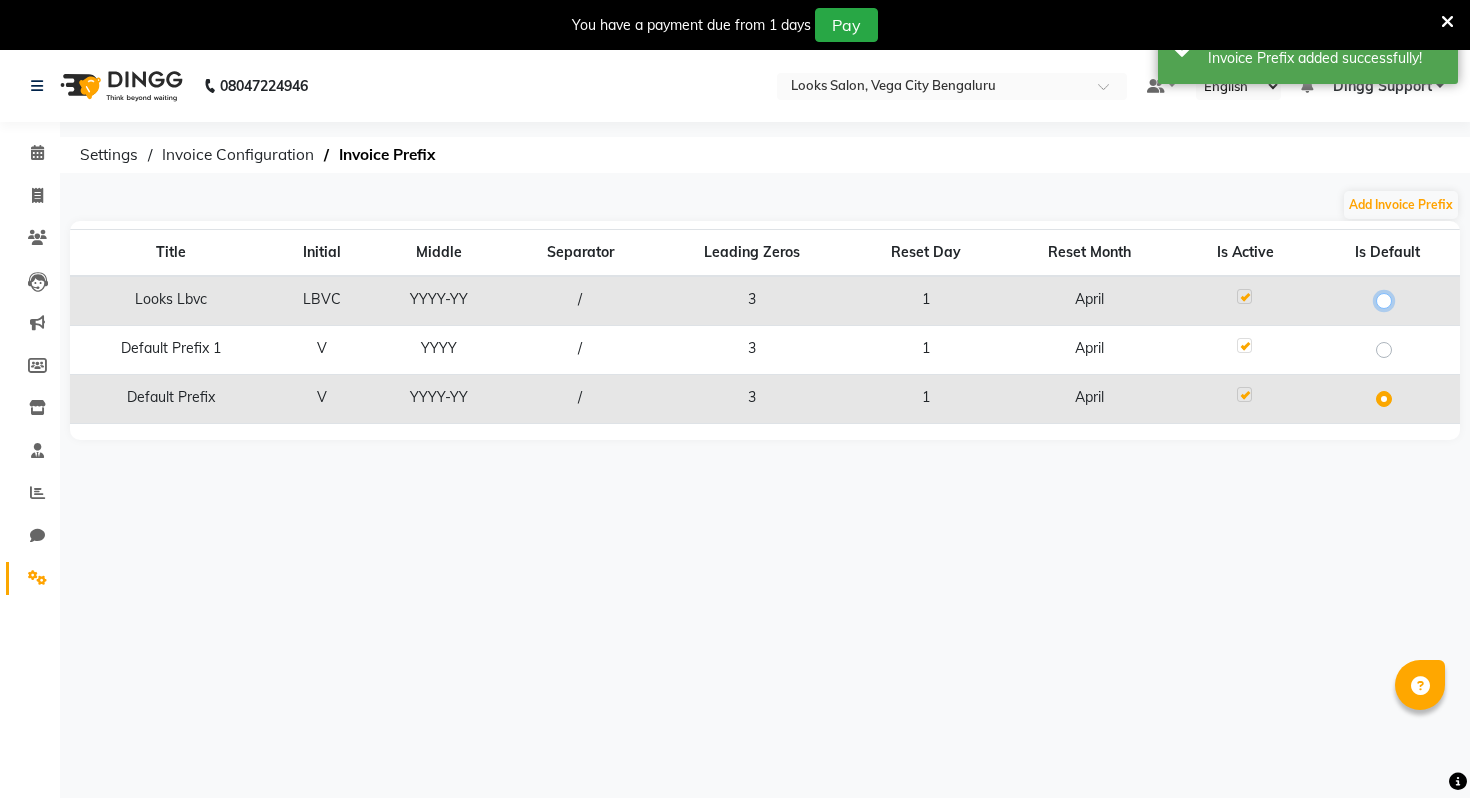 click at bounding box center [1390, 299] 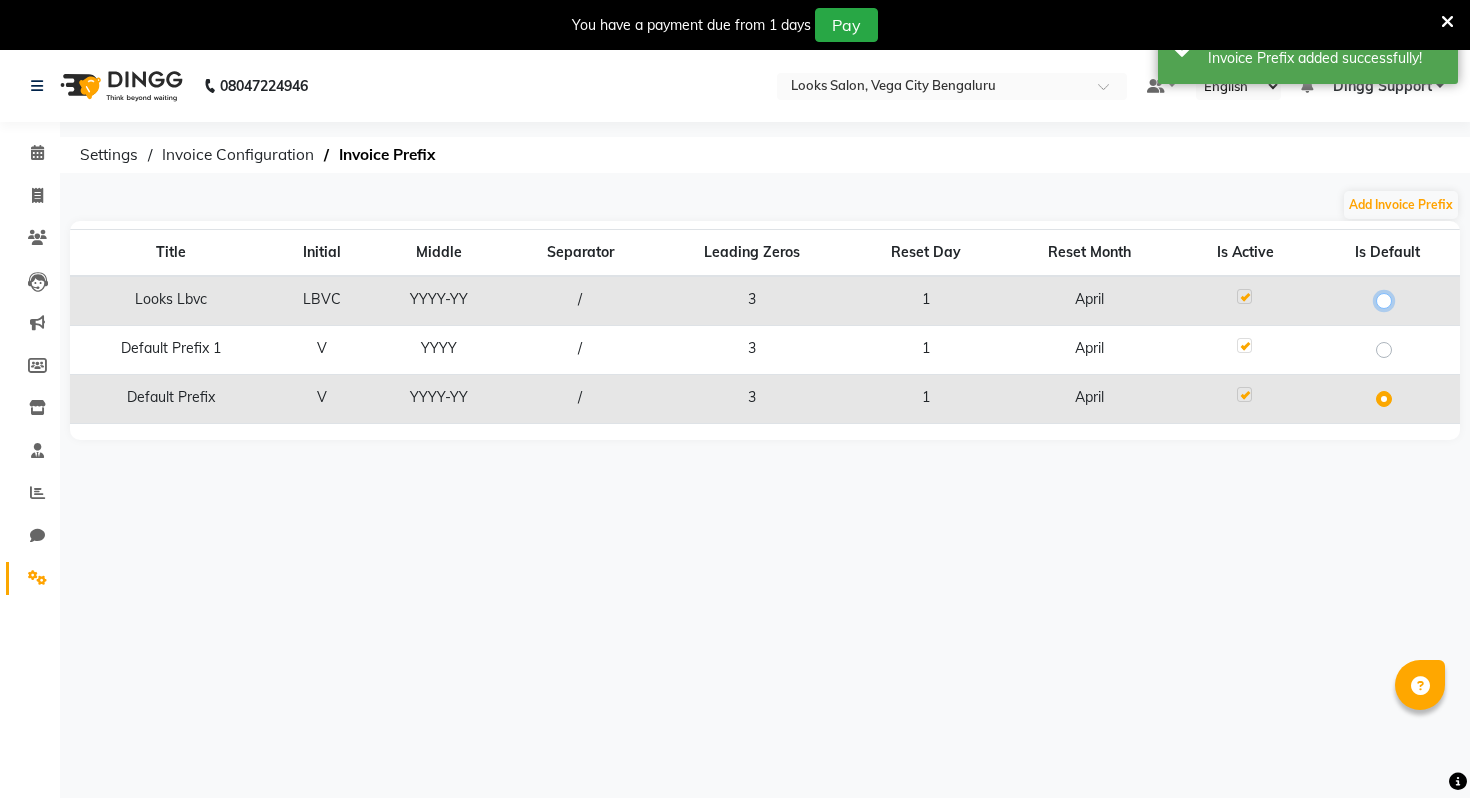 radio on "true" 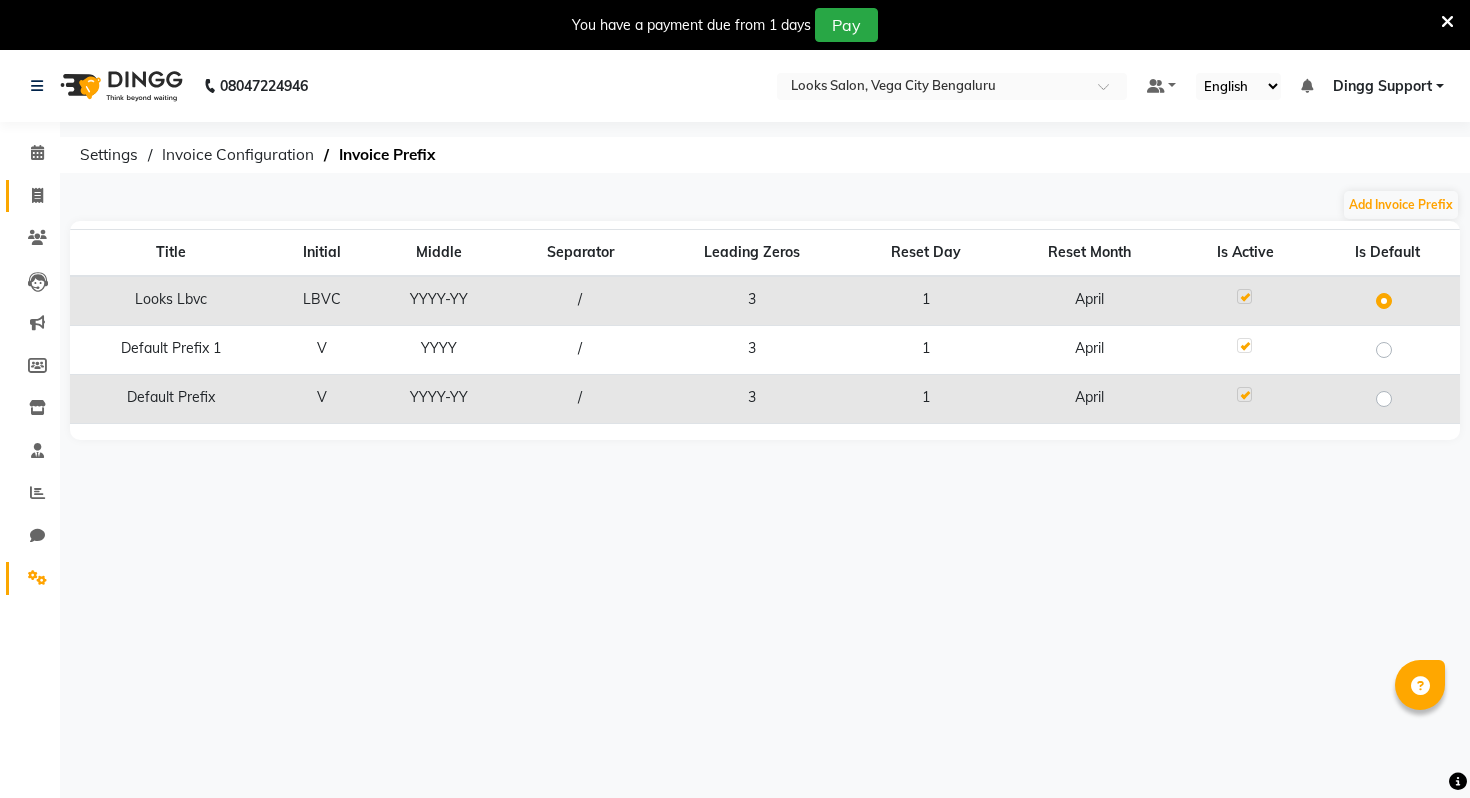 click 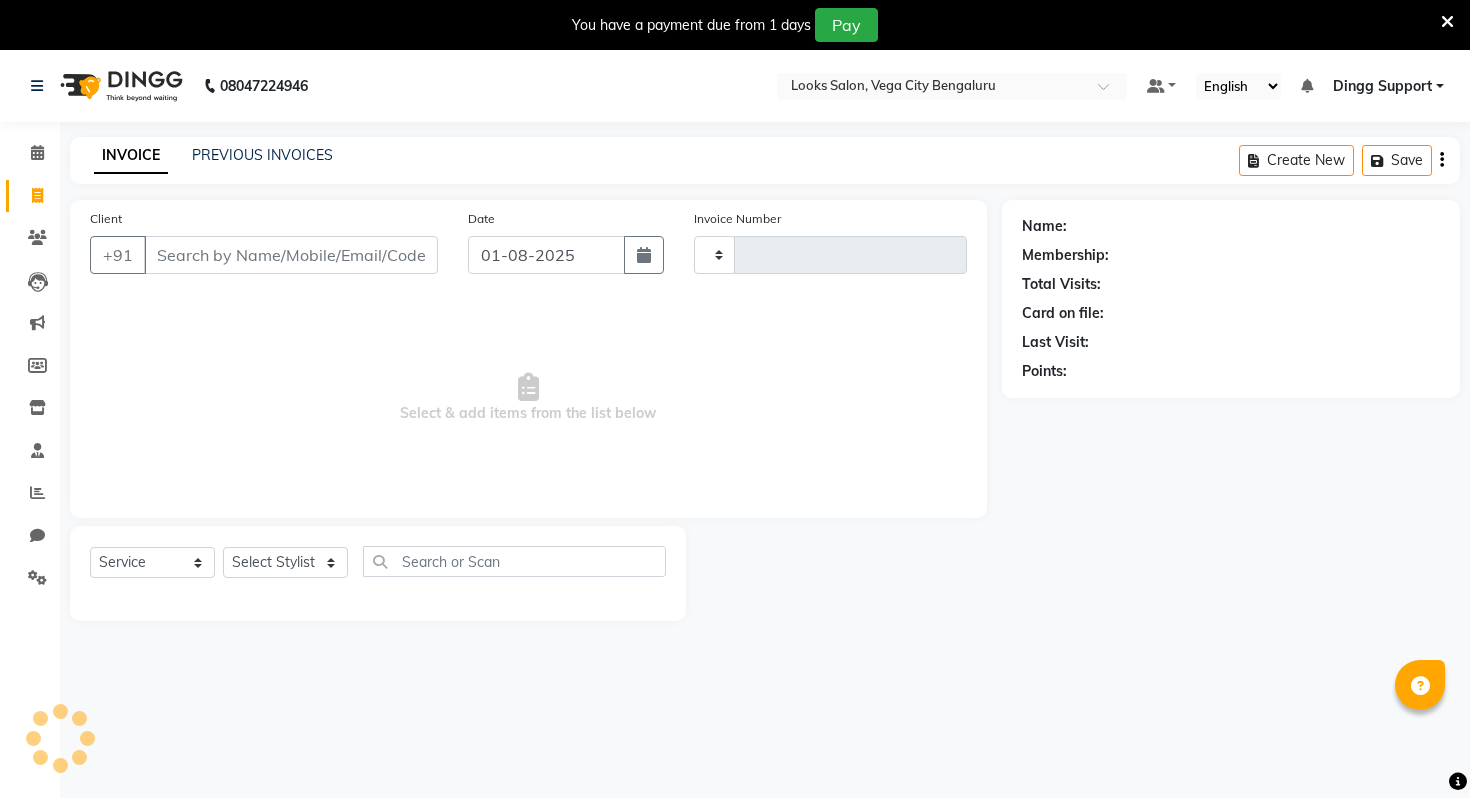 type on "0001" 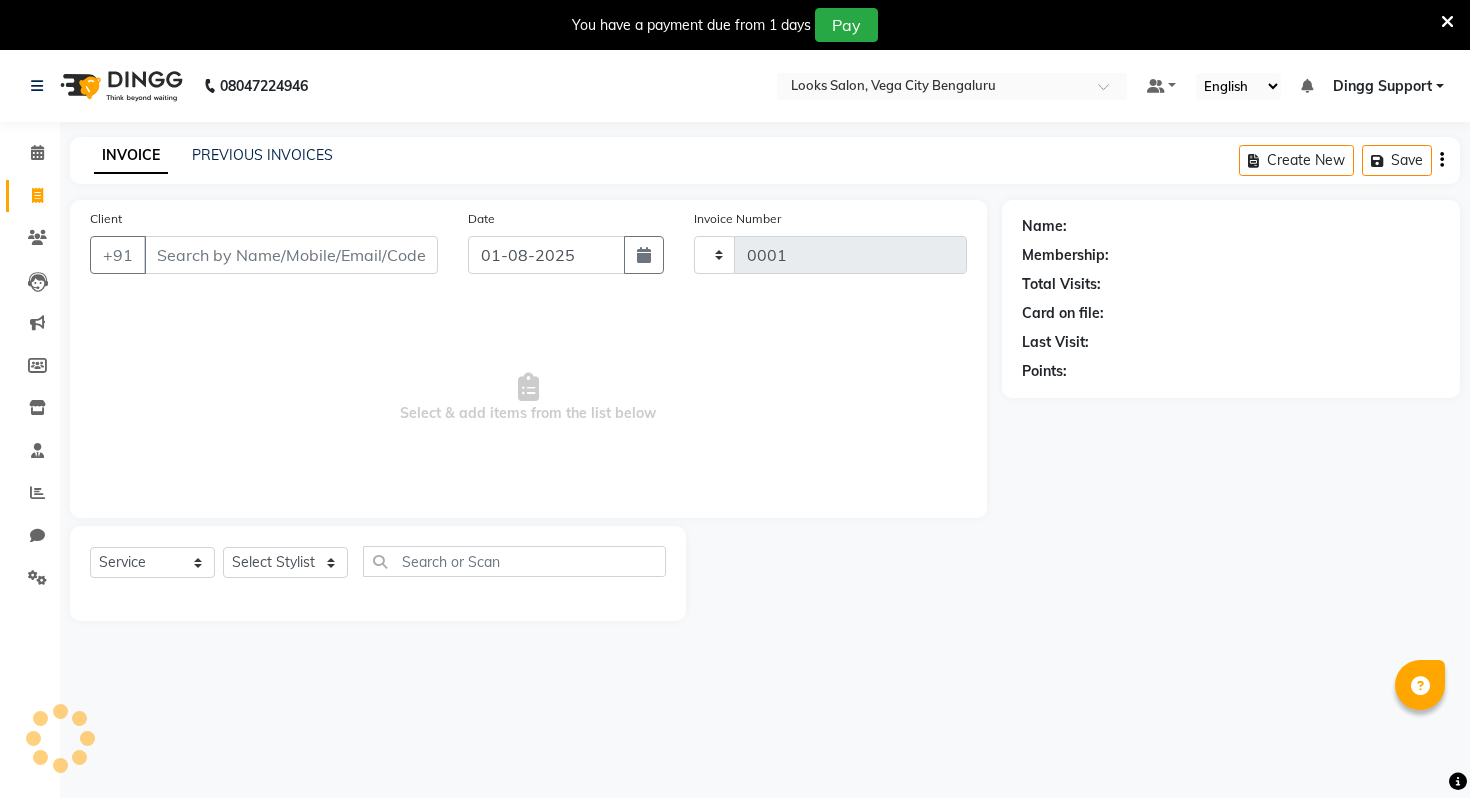 select on "8707" 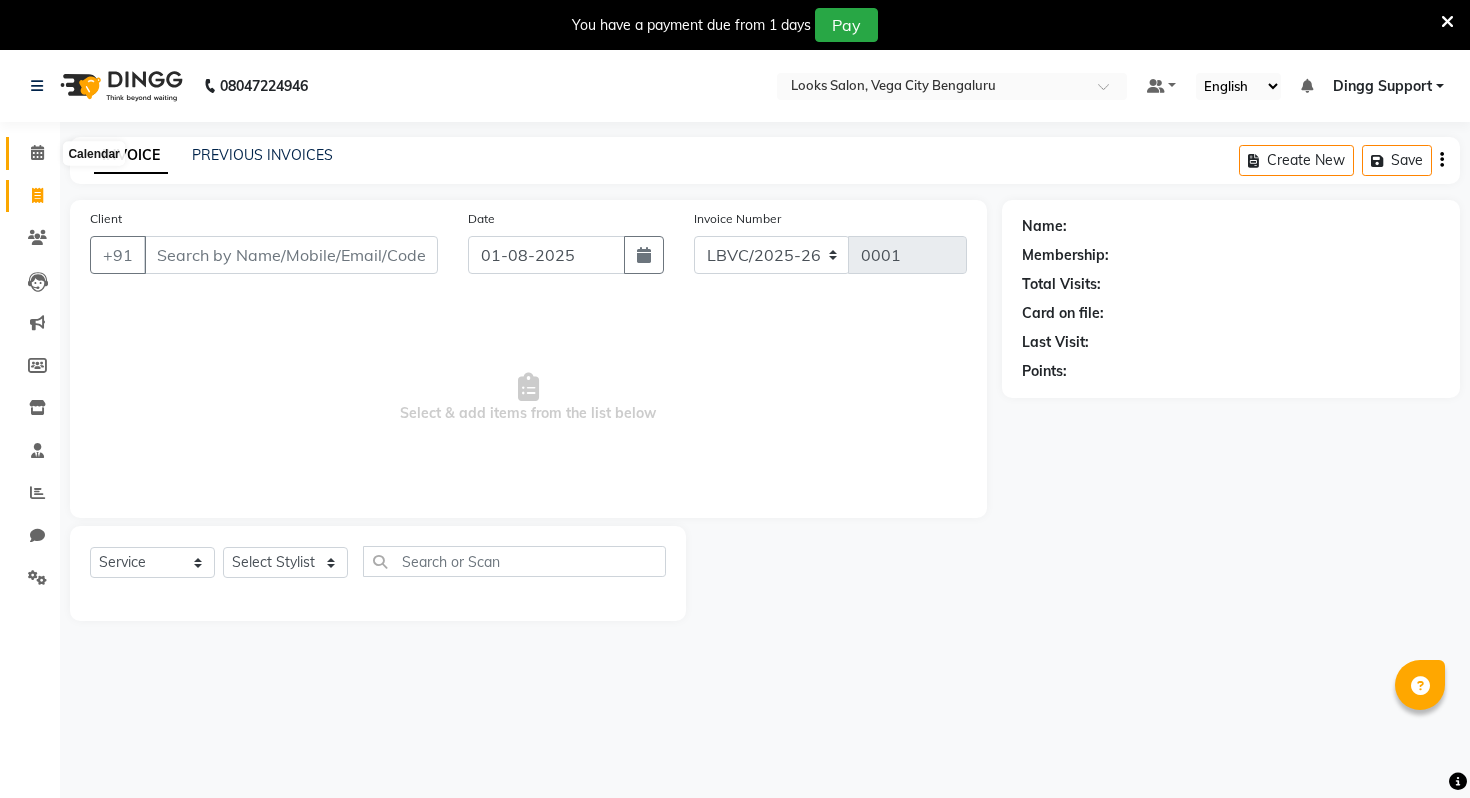 click 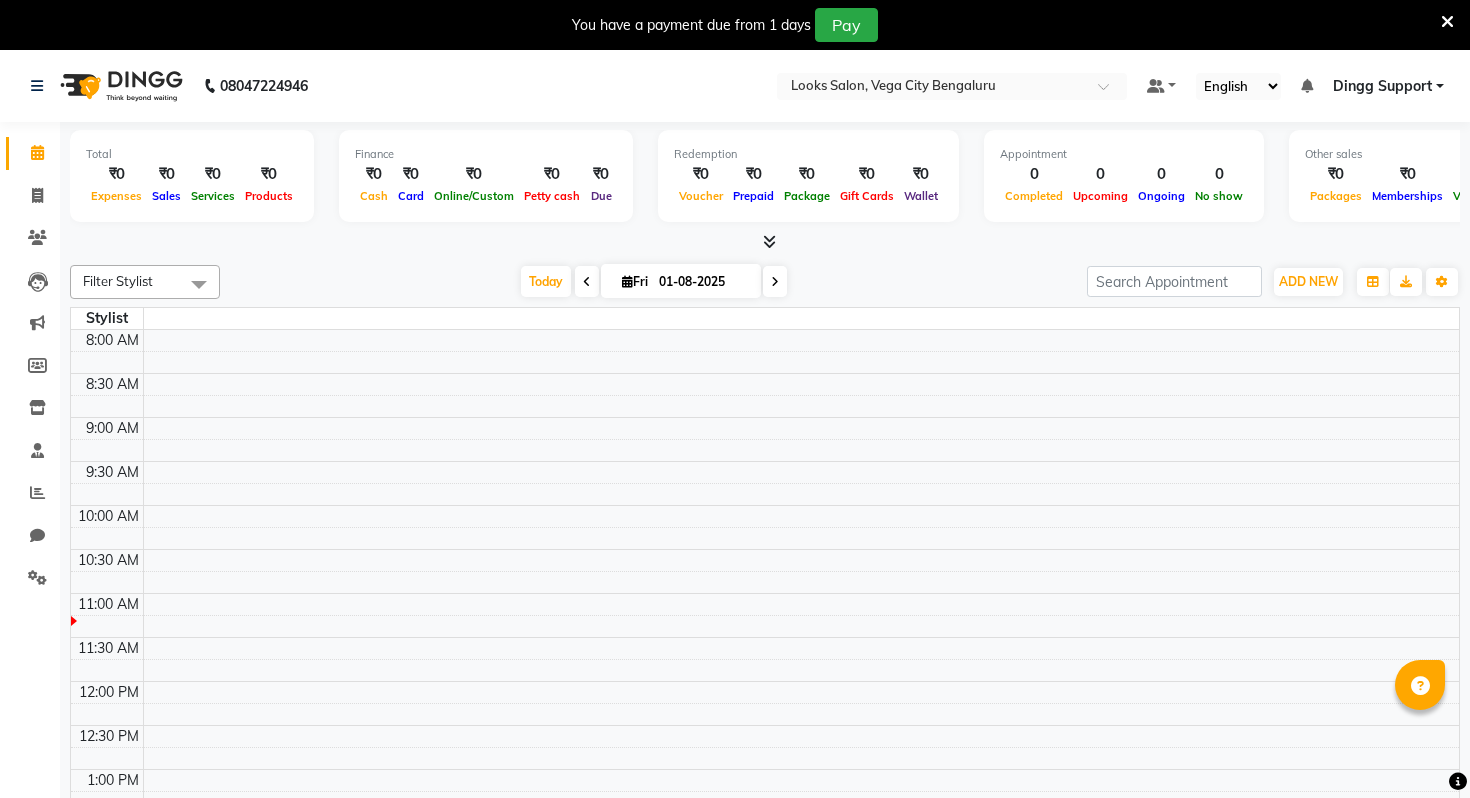 click on "08047224946 Select Location × Looks Salon, Vega City Bengaluru Default Panel My Panel English ENGLISH Español العربية मराठी हिंदी ગુજરાતી தமிழ் 中文 Notifications nothing to show Dingg Support Manage Profile Change Password Sign out  Version:3.15.11" 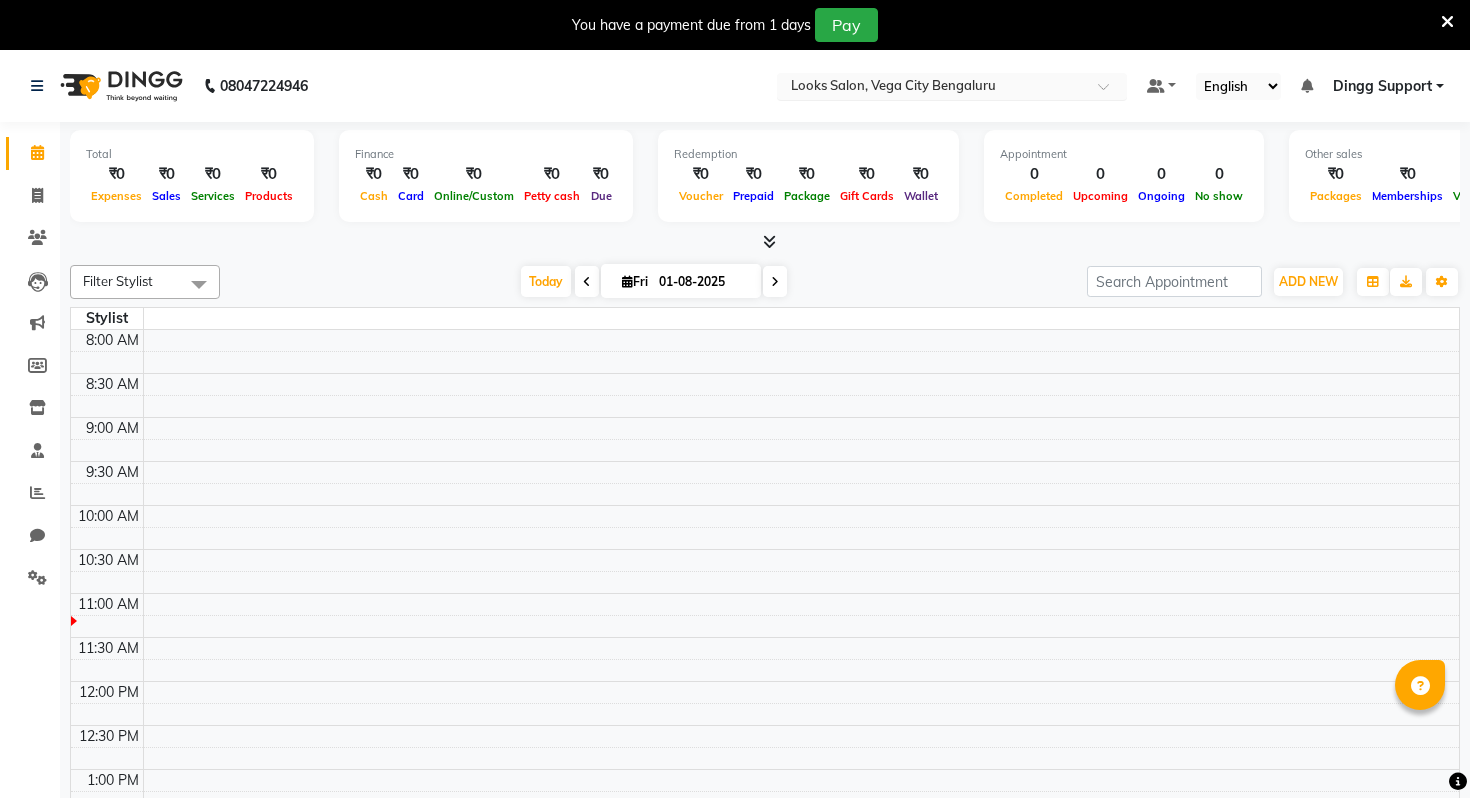scroll, scrollTop: 2, scrollLeft: 0, axis: vertical 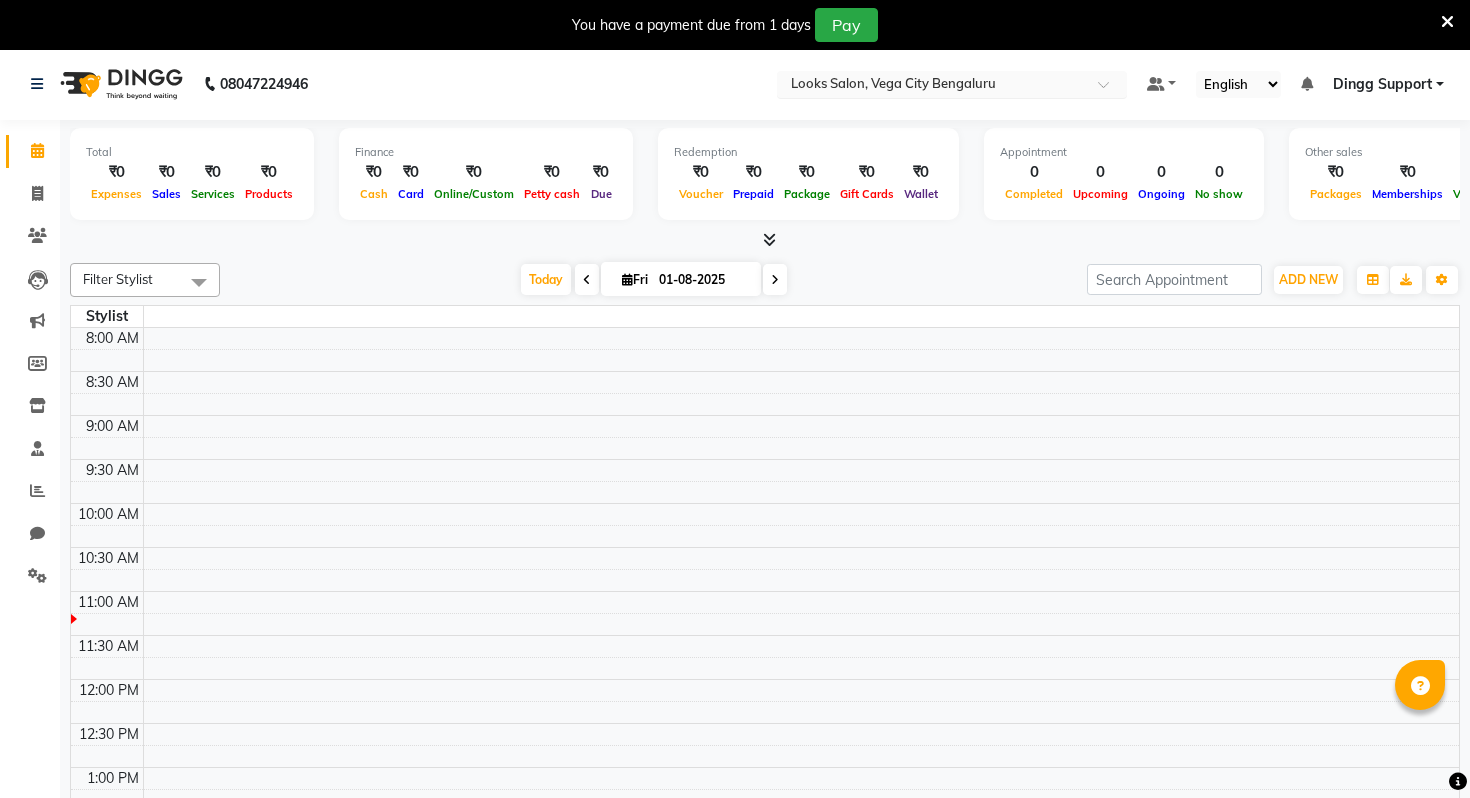 click at bounding box center (932, 86) 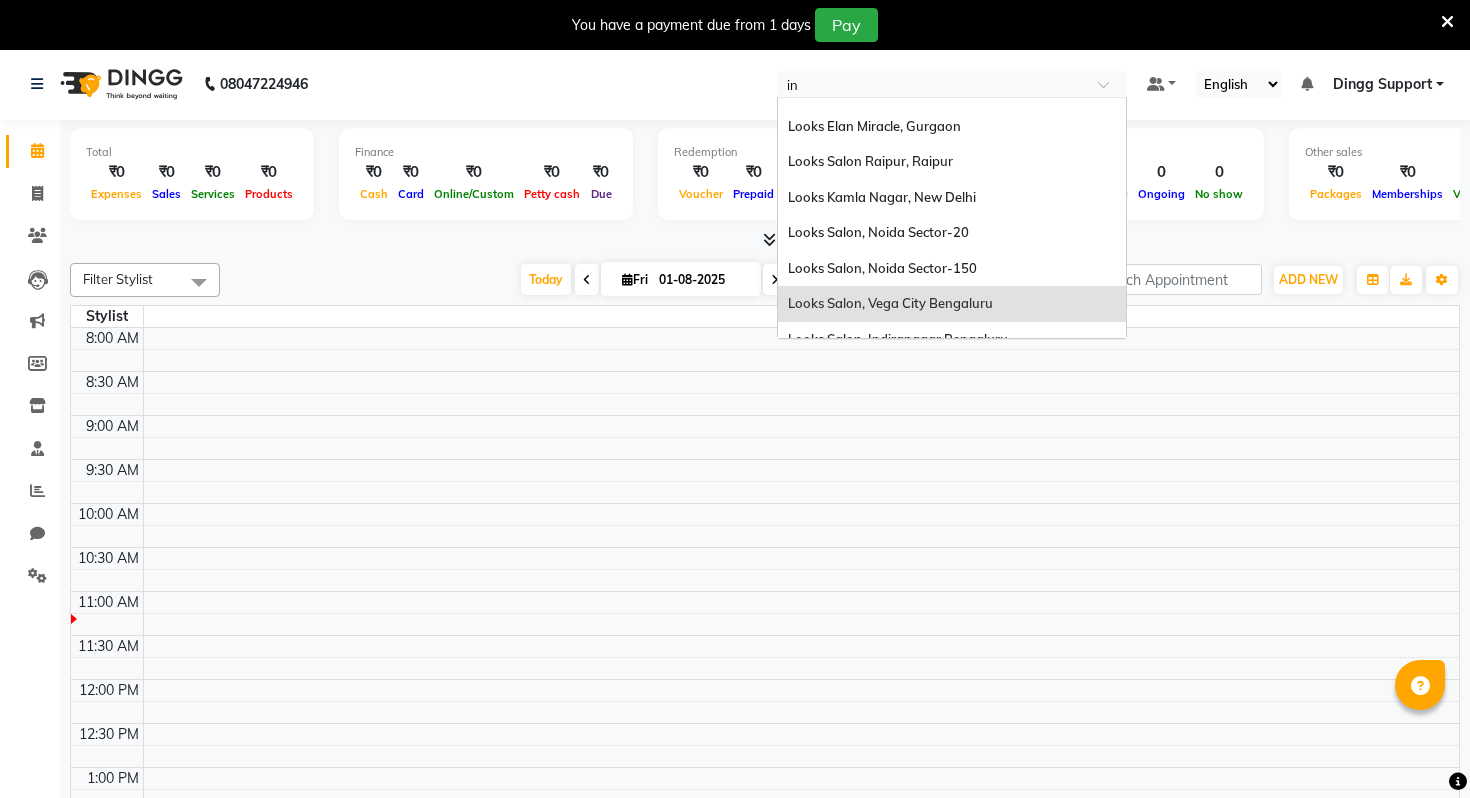 scroll, scrollTop: 0, scrollLeft: 0, axis: both 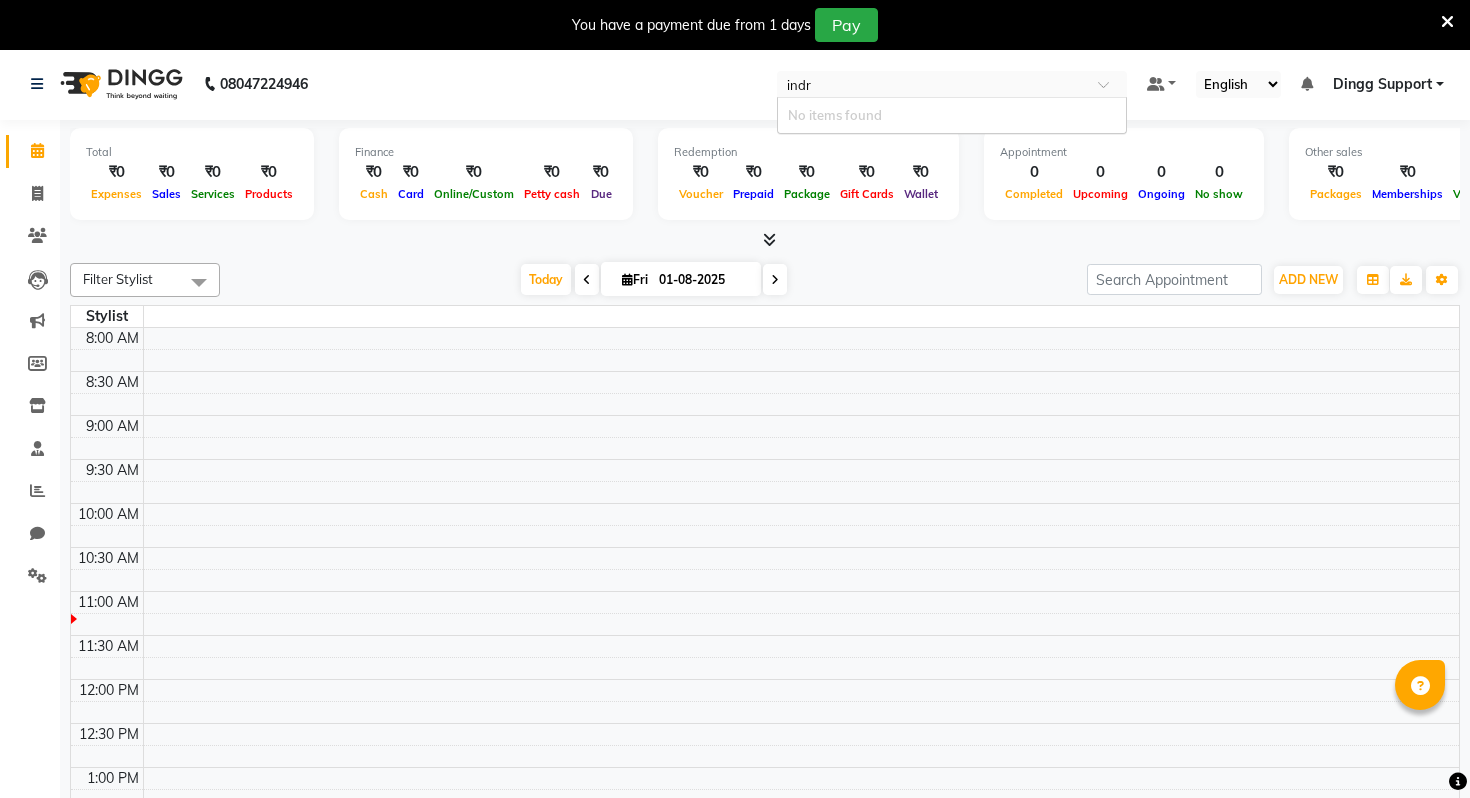 type on "ind" 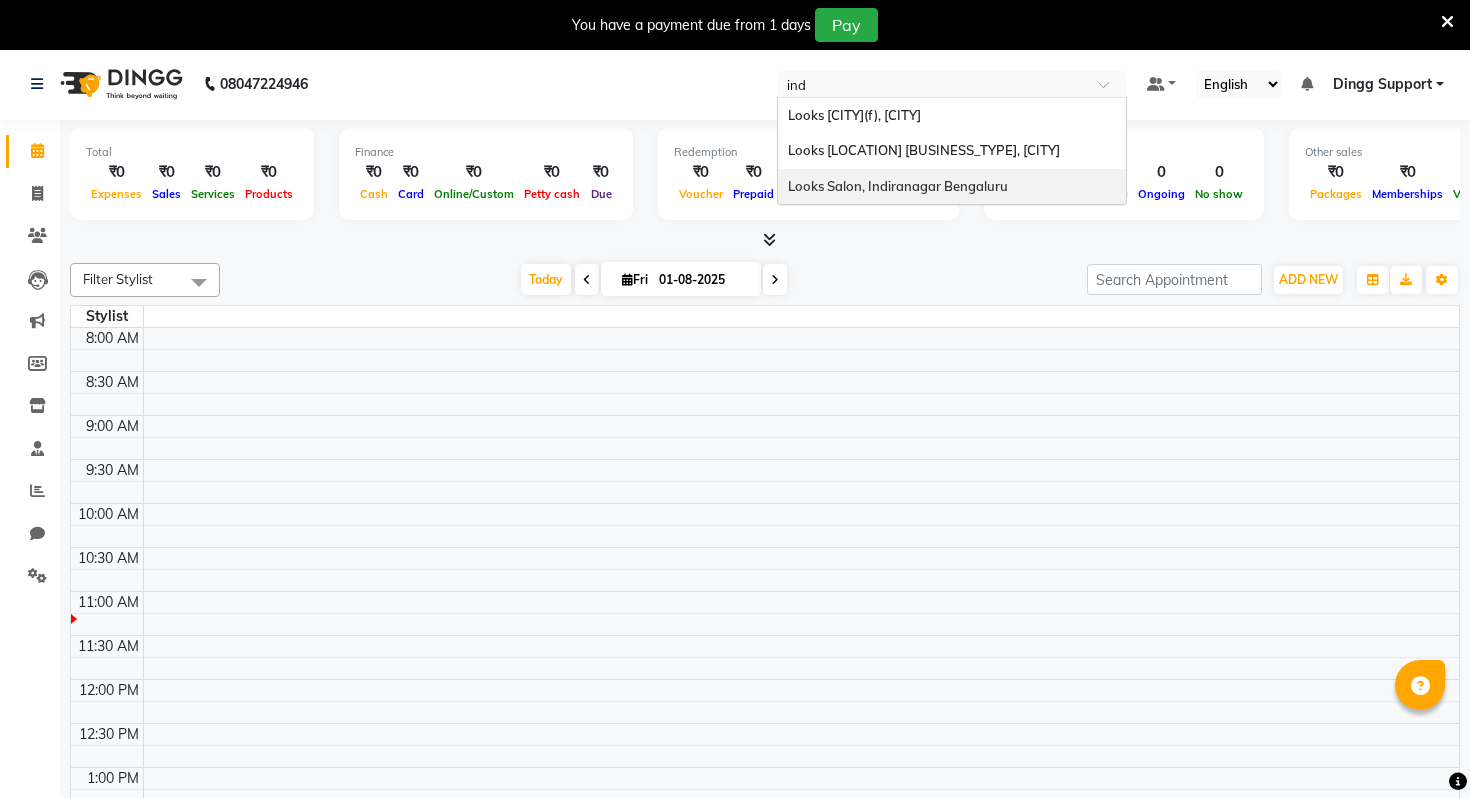 click on "Looks Salon, Indiranagar Bengaluru" at bounding box center (898, 186) 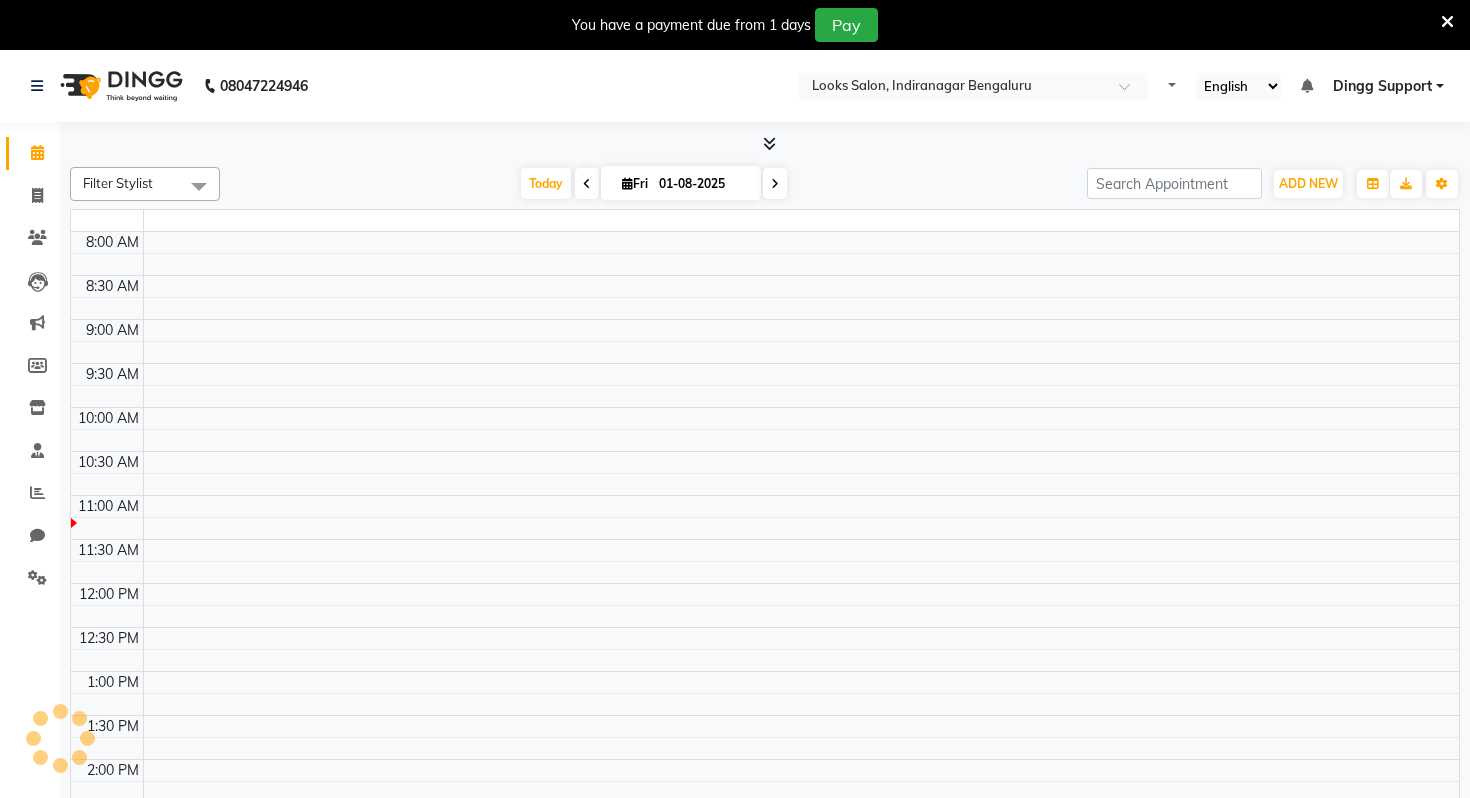scroll, scrollTop: 0, scrollLeft: 0, axis: both 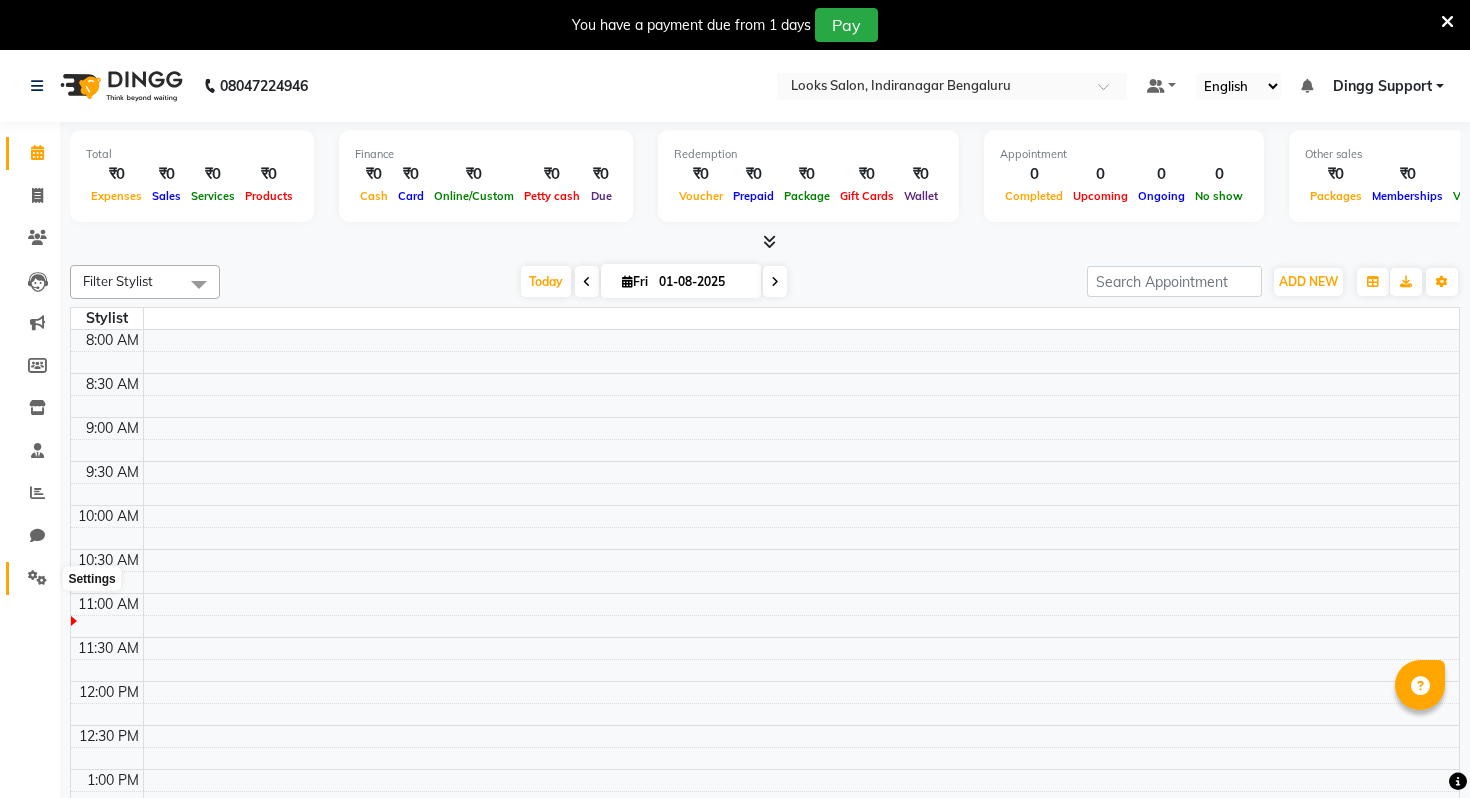 click 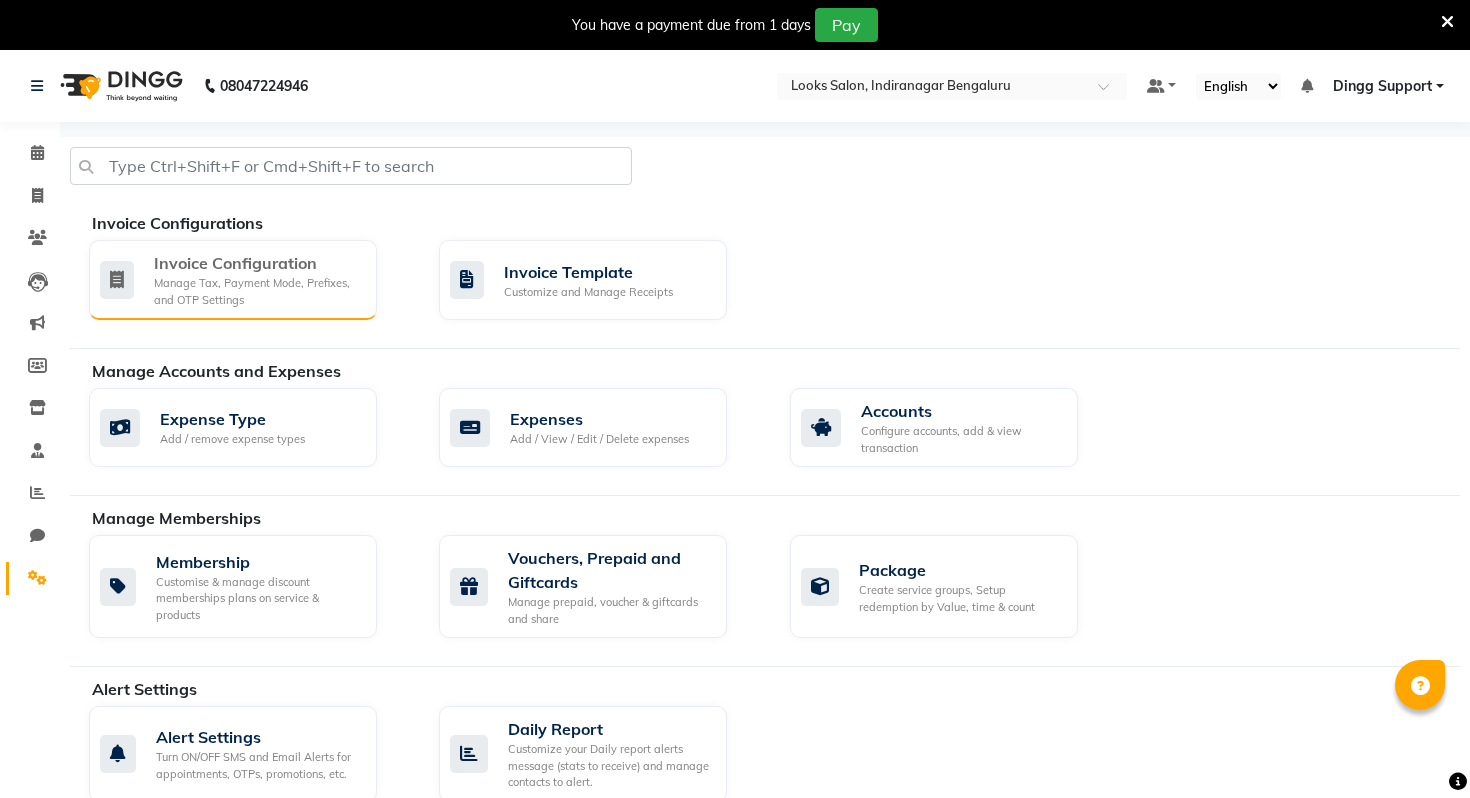 click on "Invoice Configuration Manage Tax, Payment Mode, Prefixes, and OTP Settings" 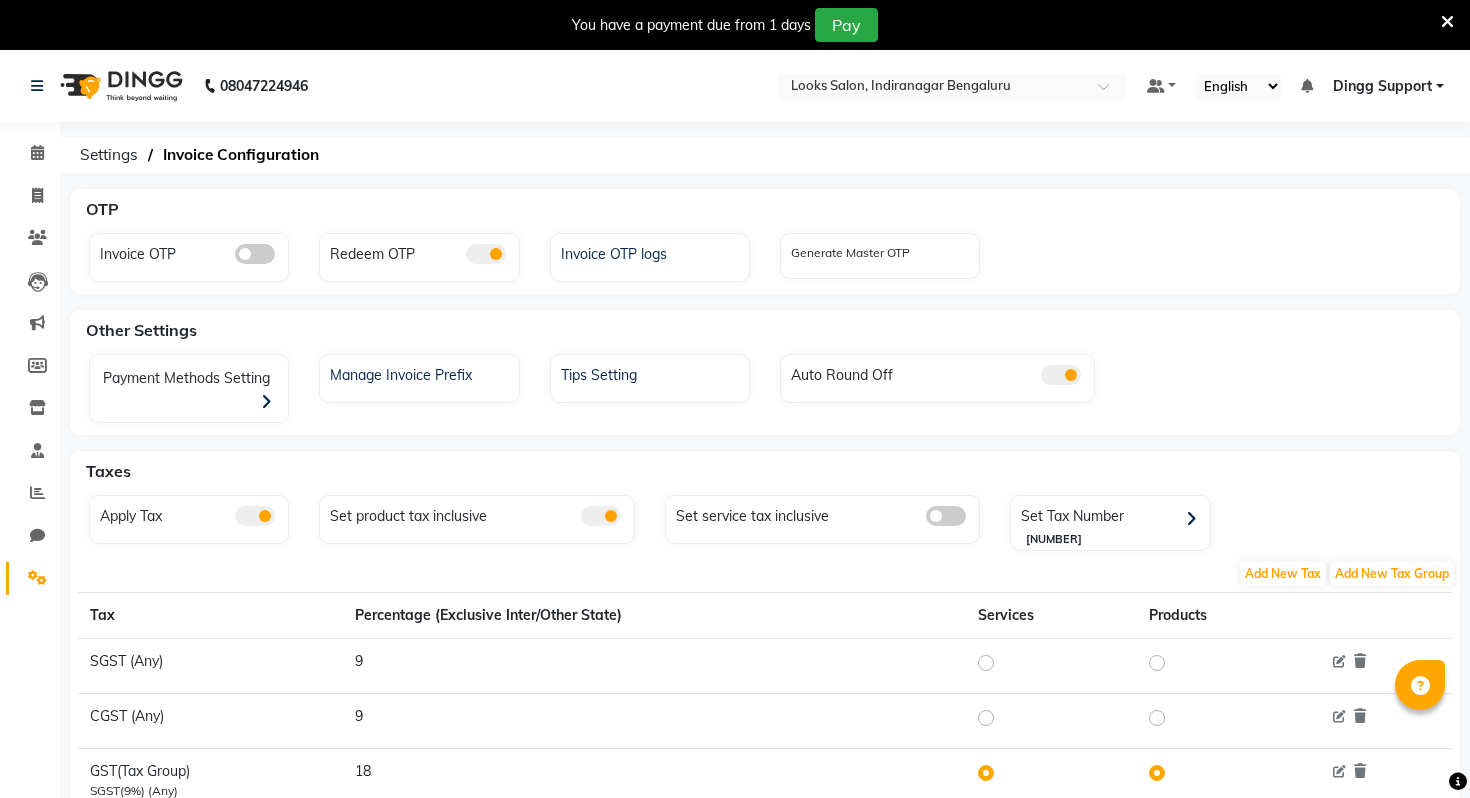 click on "Manage Invoice Prefix" 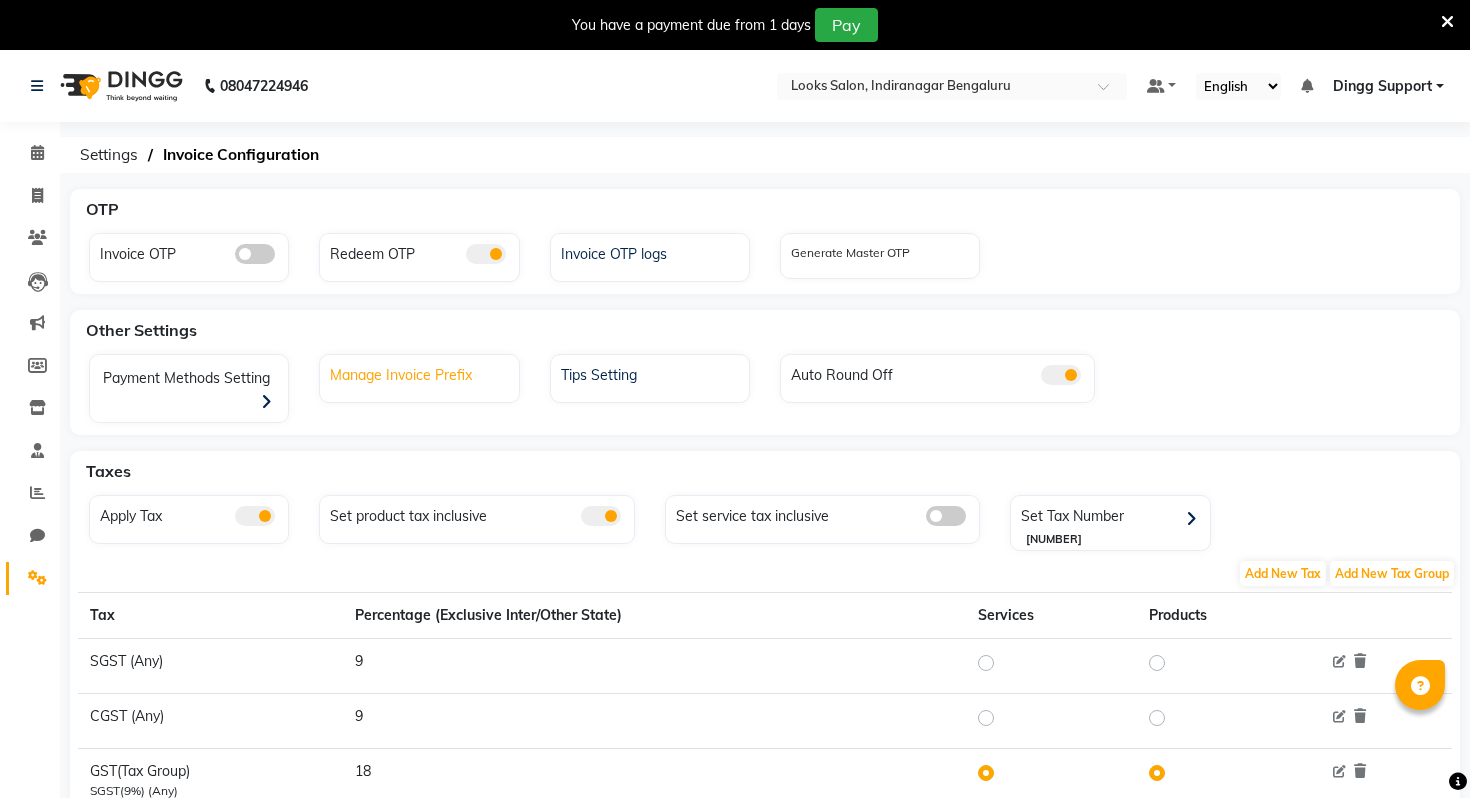 click on "Manage Invoice Prefix" 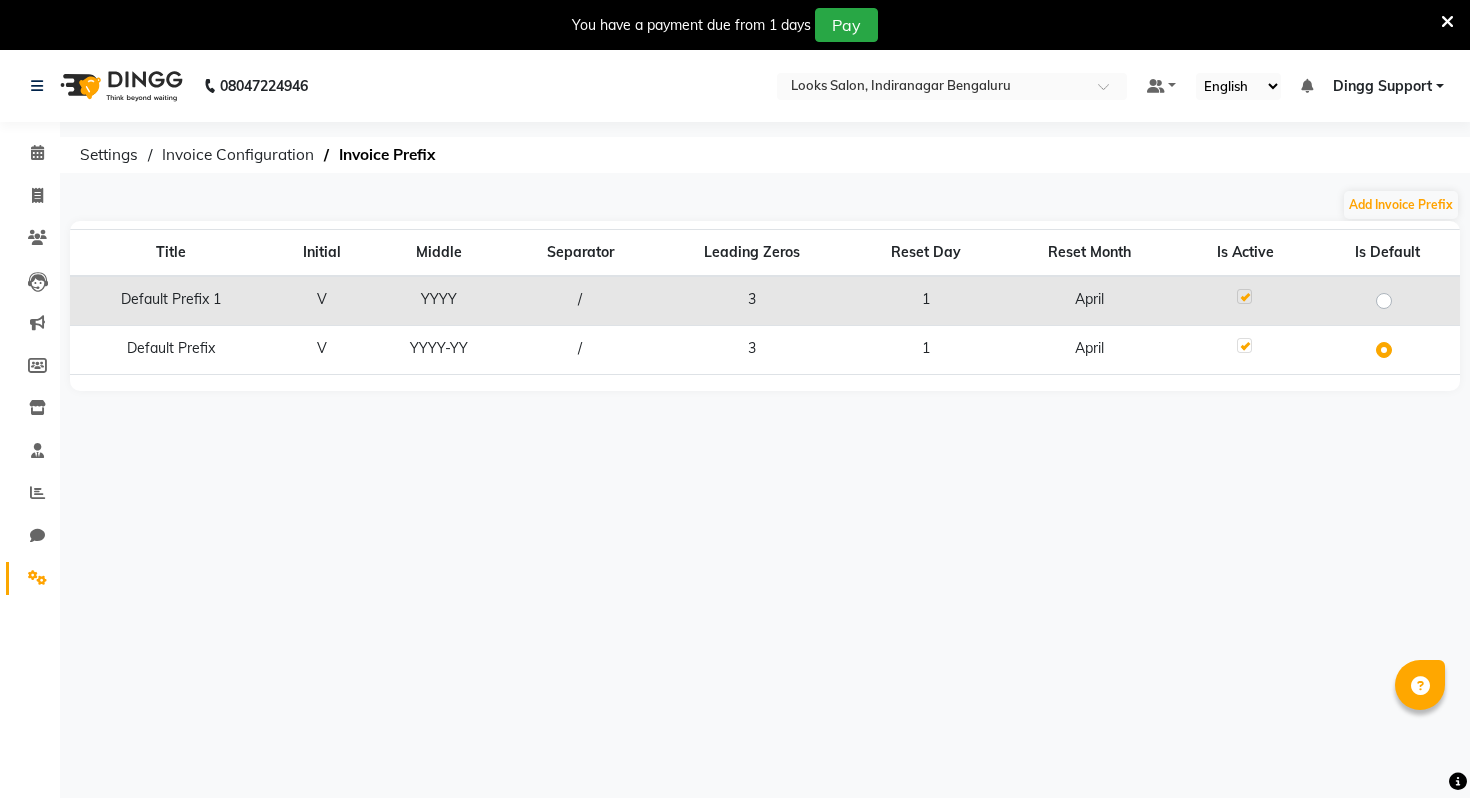 click on "08047224946 Select Location × Looks Salon, Indiranagar Bengaluru Default Panel My Panel English ENGLISH Español العربية मराठी हिंदी ગુજરાતી தமிழ் 中文 Notifications nothing to show Dingg Support Manage Profile Change Password Sign out  Version:3.15.11  ☀ Looks New Rajinder Nagar(F), Delhi ☀ Looks New Rajinder Nagar Barbershop, Delhi ☀ Looks Salon, Golf Avenue Gurgaon Sector-42 ☀ Looks Aero City Worldmark-1, Worldmark-1, Aerocity ☀ Looks Golden I, Noida Extension ☀ Looks Noida Sector-150, Uttar Pradesh ☀ Looks Ballygunge, Kolkata, Kolkata ☀ Looks Head Office, New Delhi, Delhi ☀ Looks Vaishali Girnar Colony, Jaipur ☀ Looks Vasundhara, Ghaziabad ☀ Looks Prive HLP Galleria, Mohali, Punjab ☀ Looks MG Road, Sultanpur, New Delhi ☀ Looks Ratu Road, Ranchi, Ranchi ☀ Looks Liberty, Rohtak Road, Delhi ☀ Looks Prive Priya PVR, Vasant Vihar, Delhi ☀ Looks Urban Square Mall, Udaipur ☀ Looks TGIP Mall Noida, Noida,UP  Calendar V V" at bounding box center (735, 449) 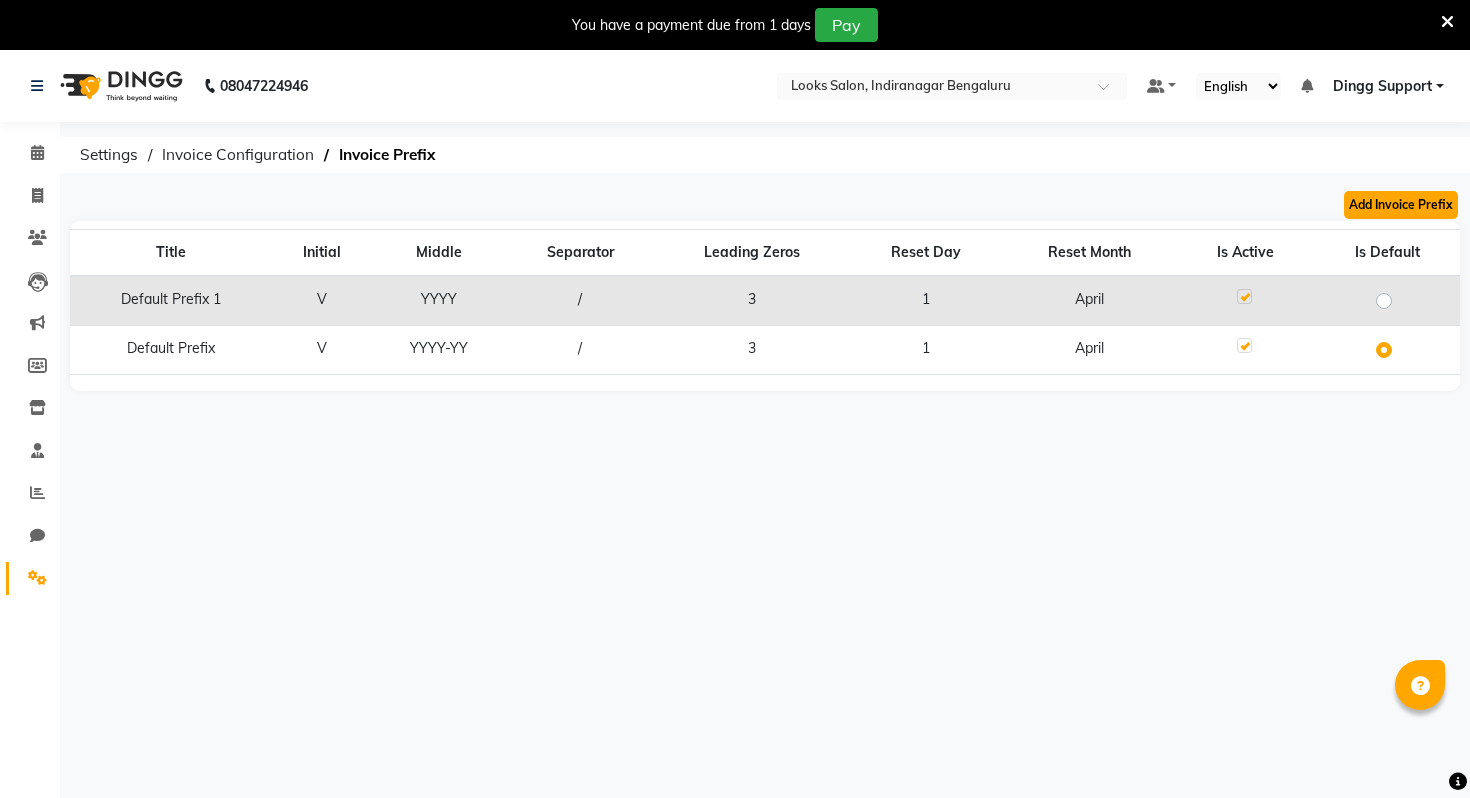 click on "Add Invoice Prefix" 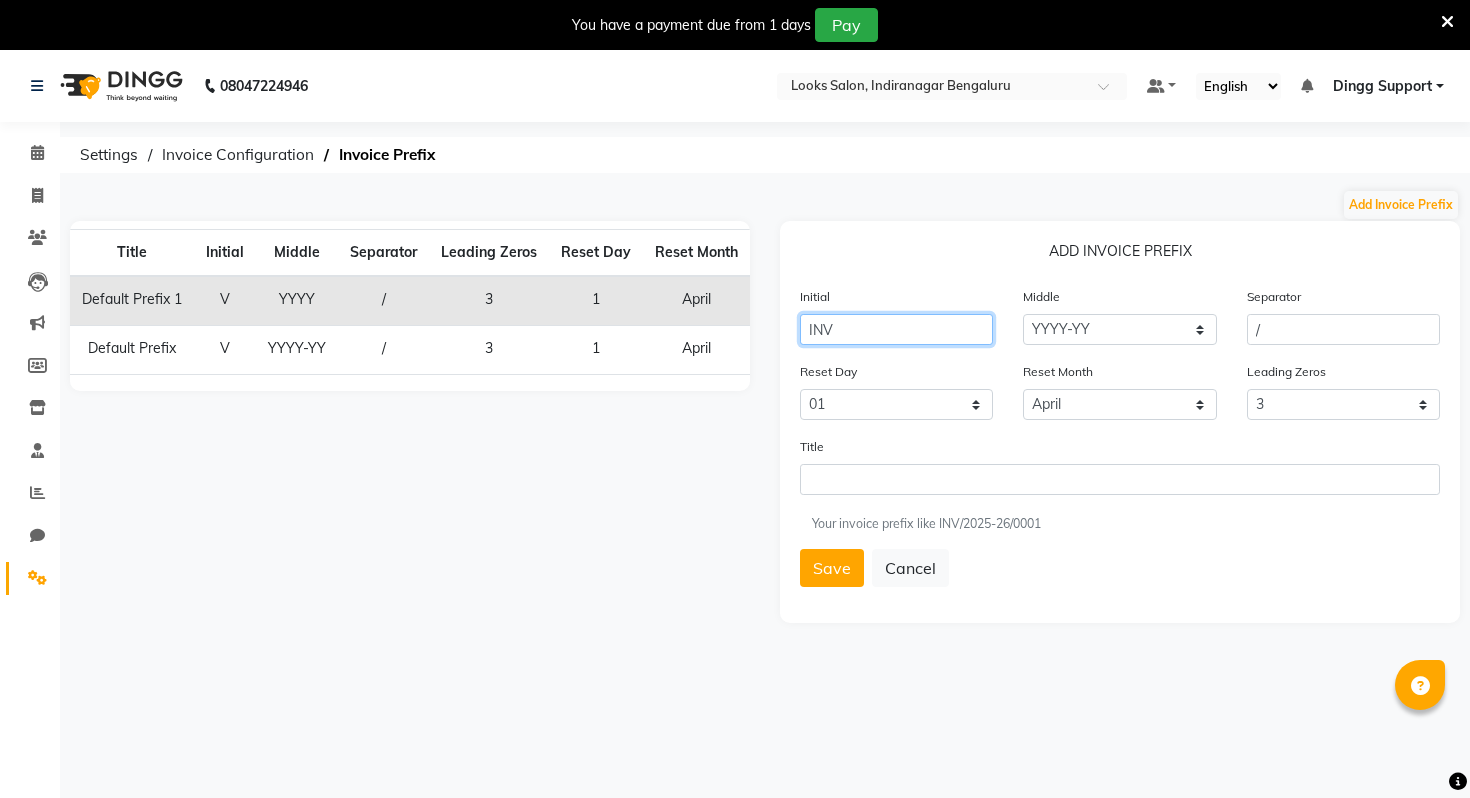 click on "INV" 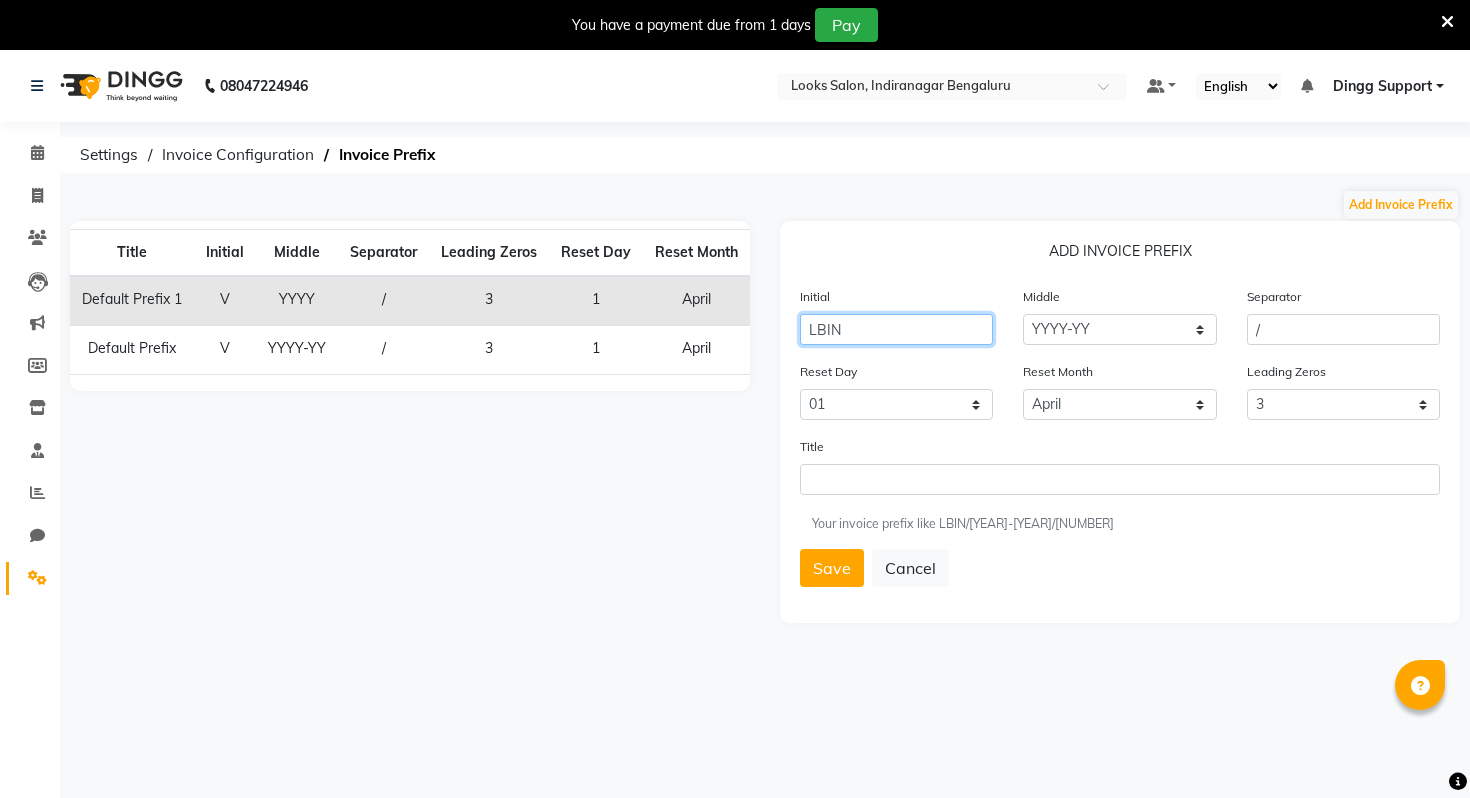 type on "LBIN" 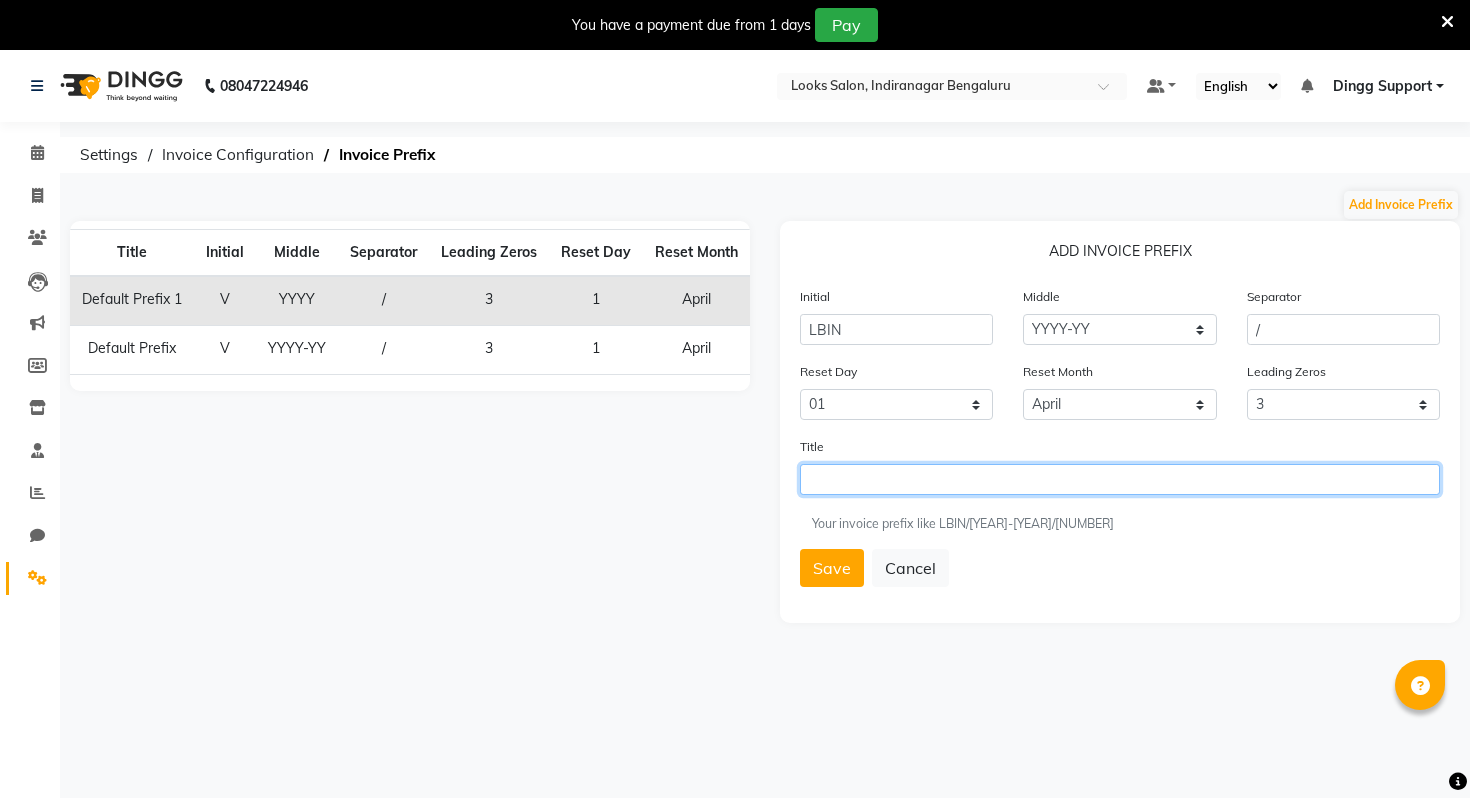 click 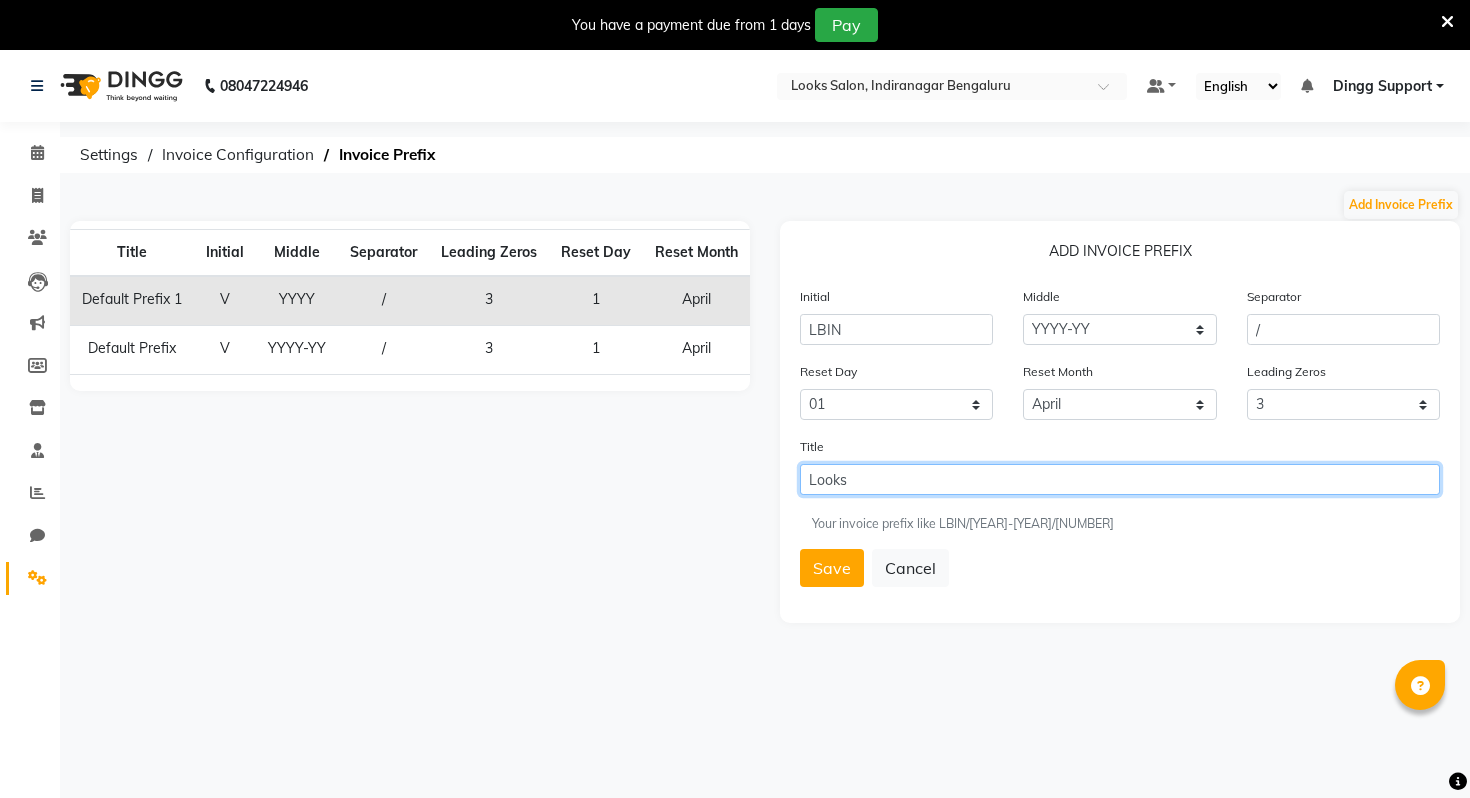 paste on "LBIN" 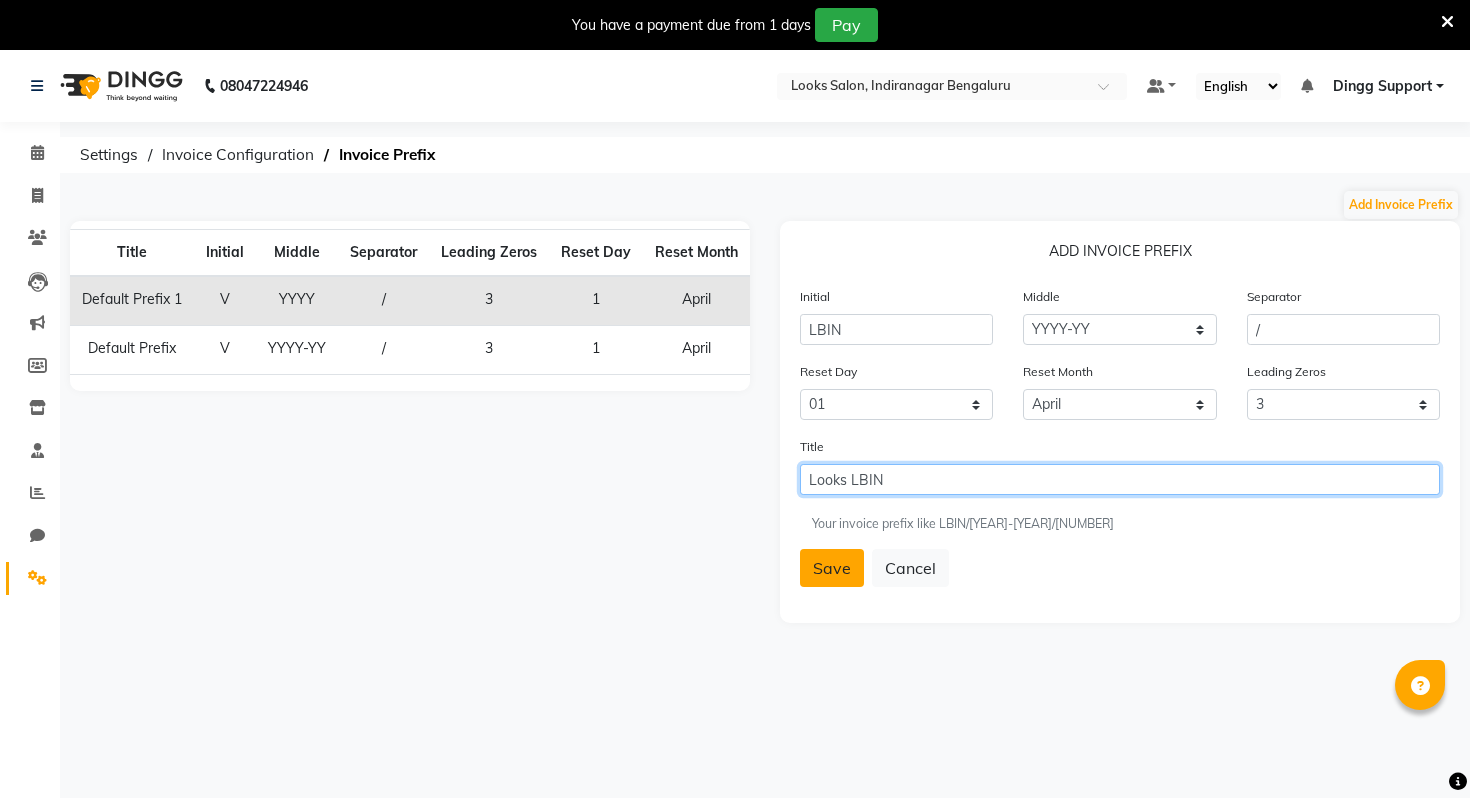 type on "Looks LBIN" 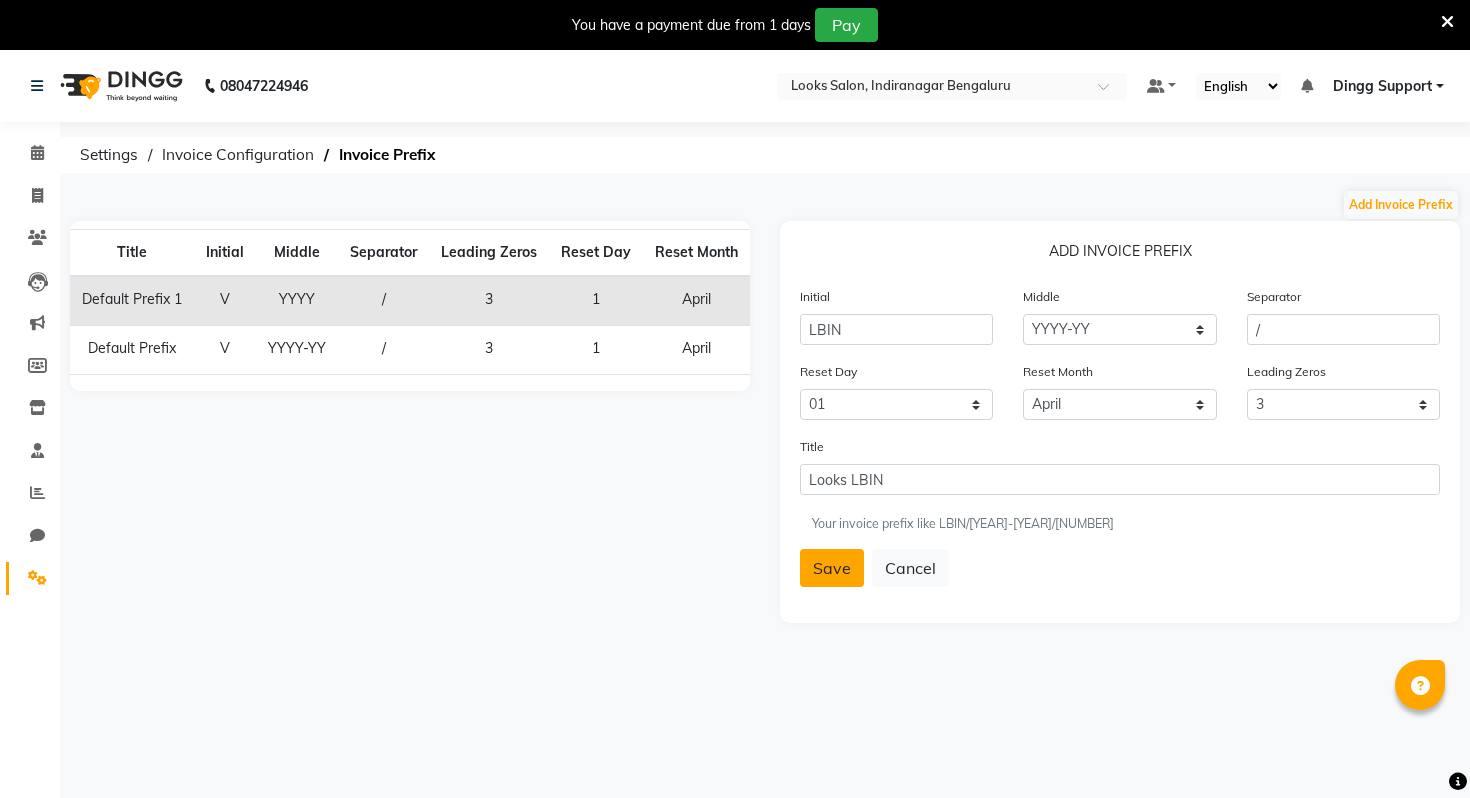 click on "Save" 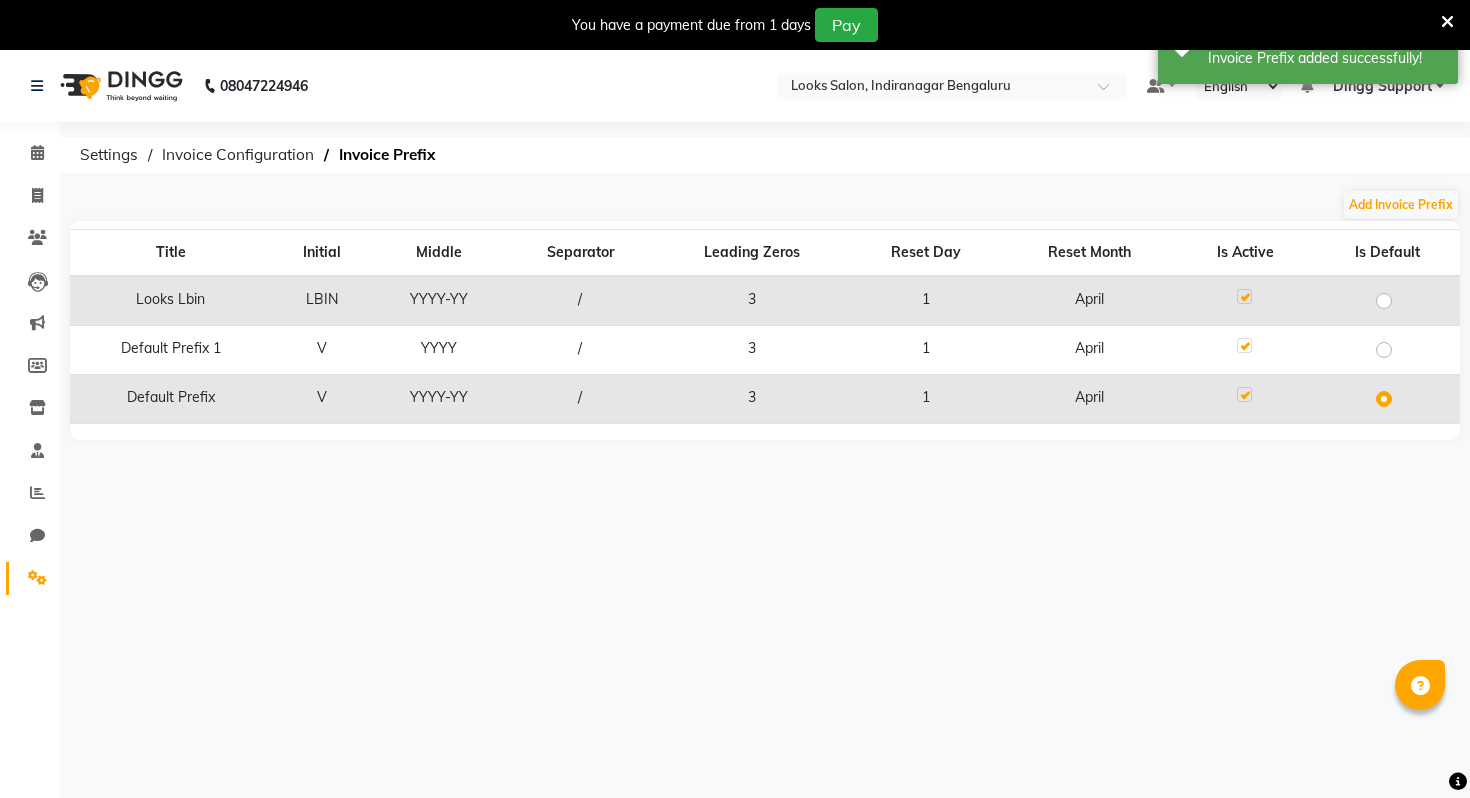 click 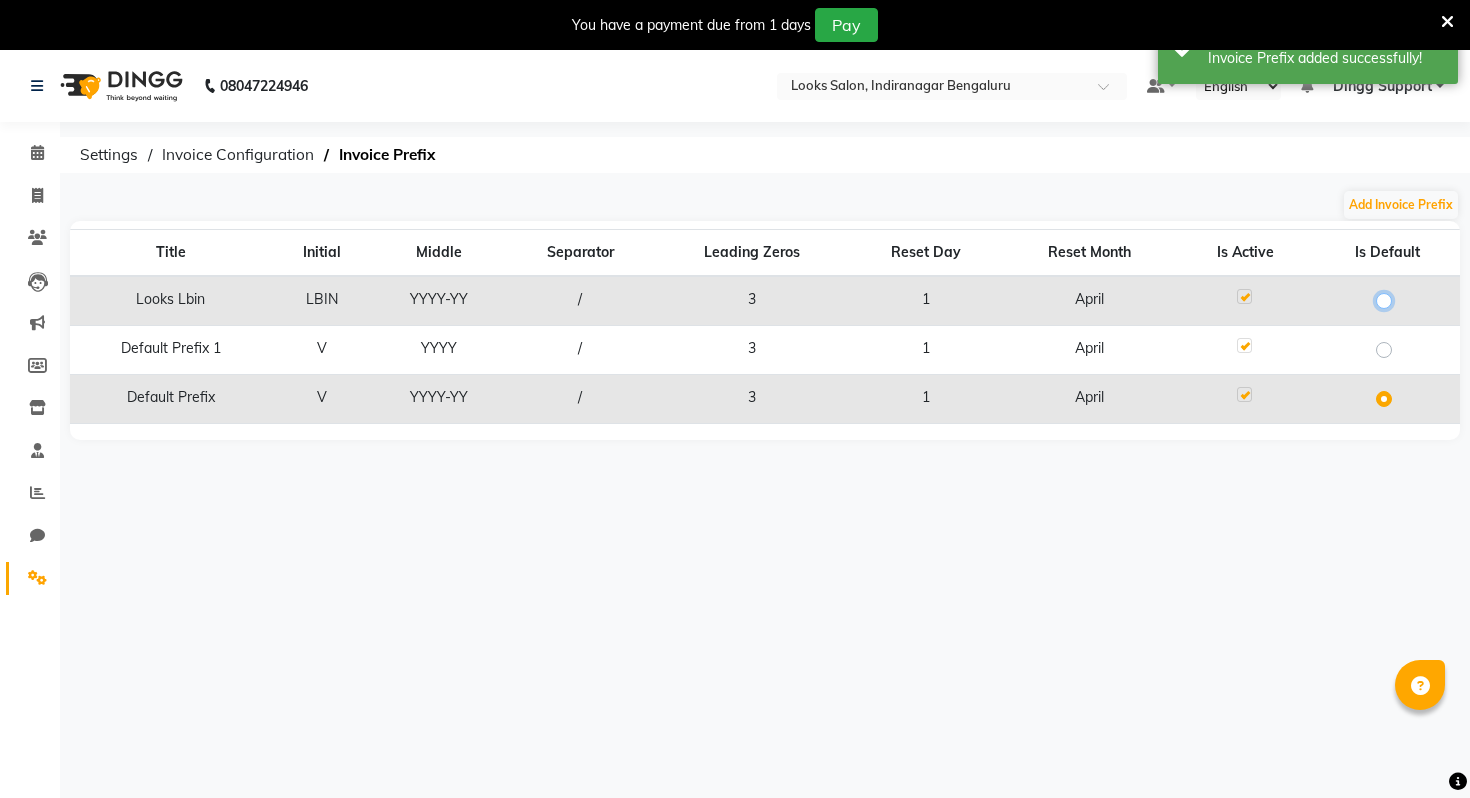 click at bounding box center (1390, 299) 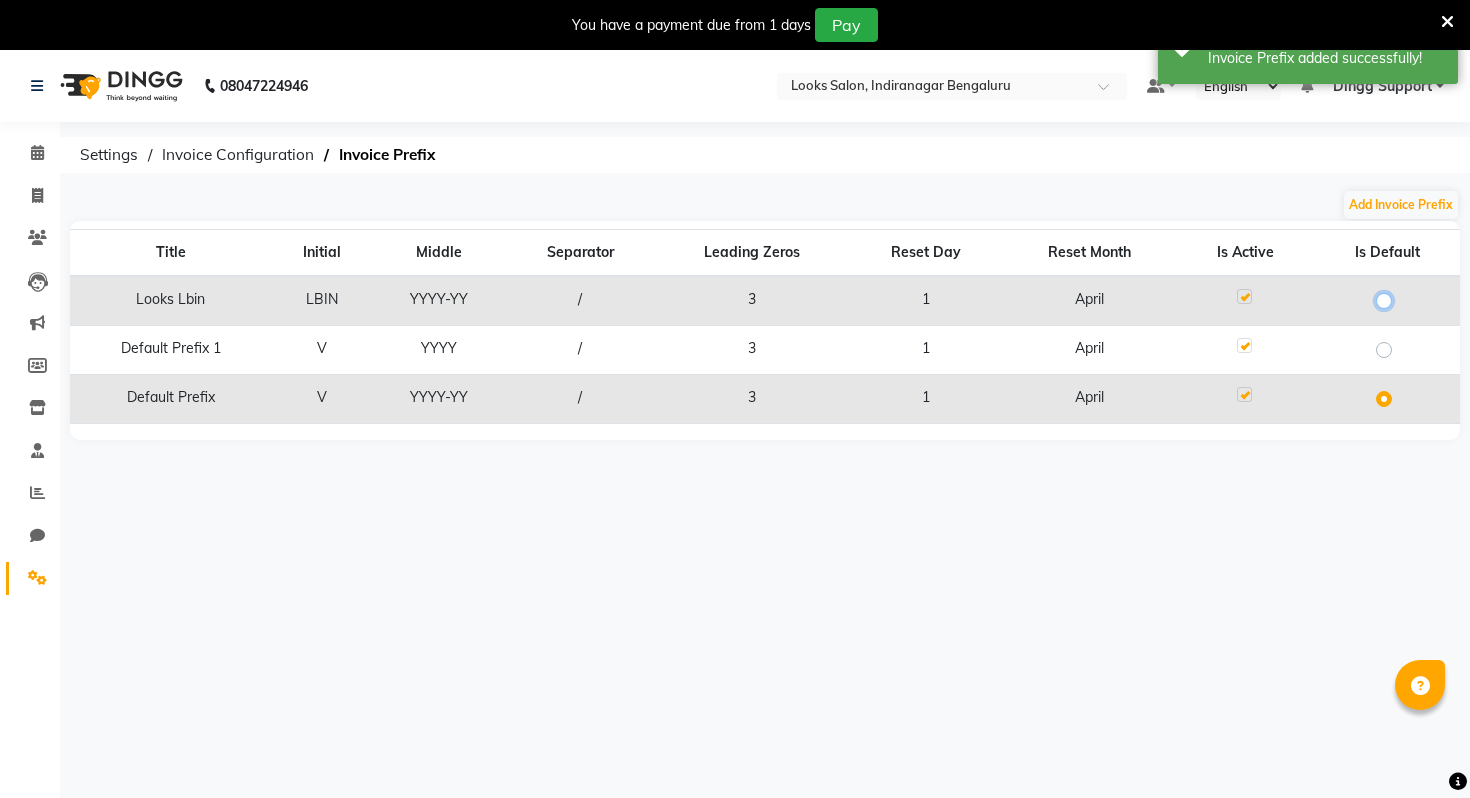 radio on "true" 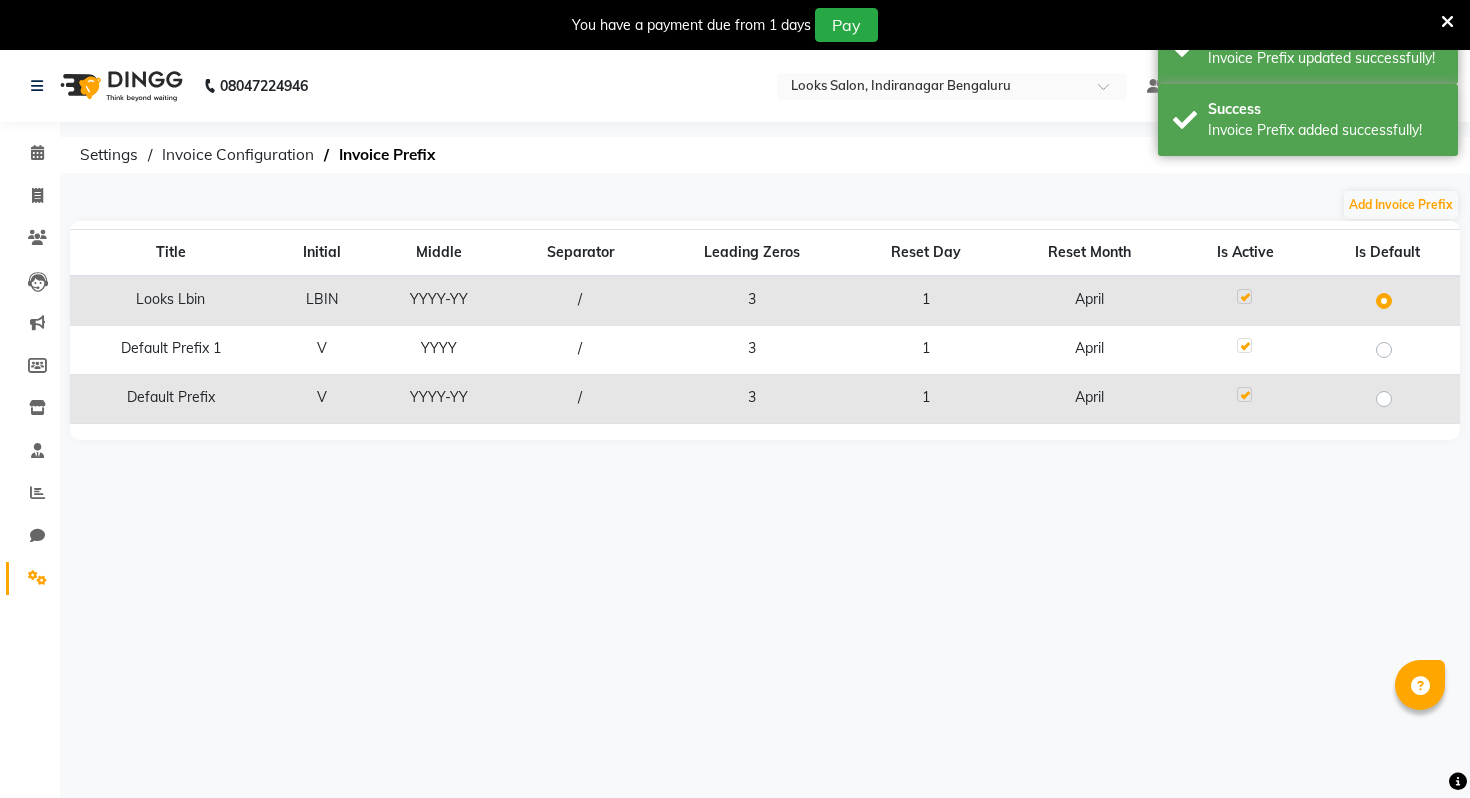 click on "Calendar" 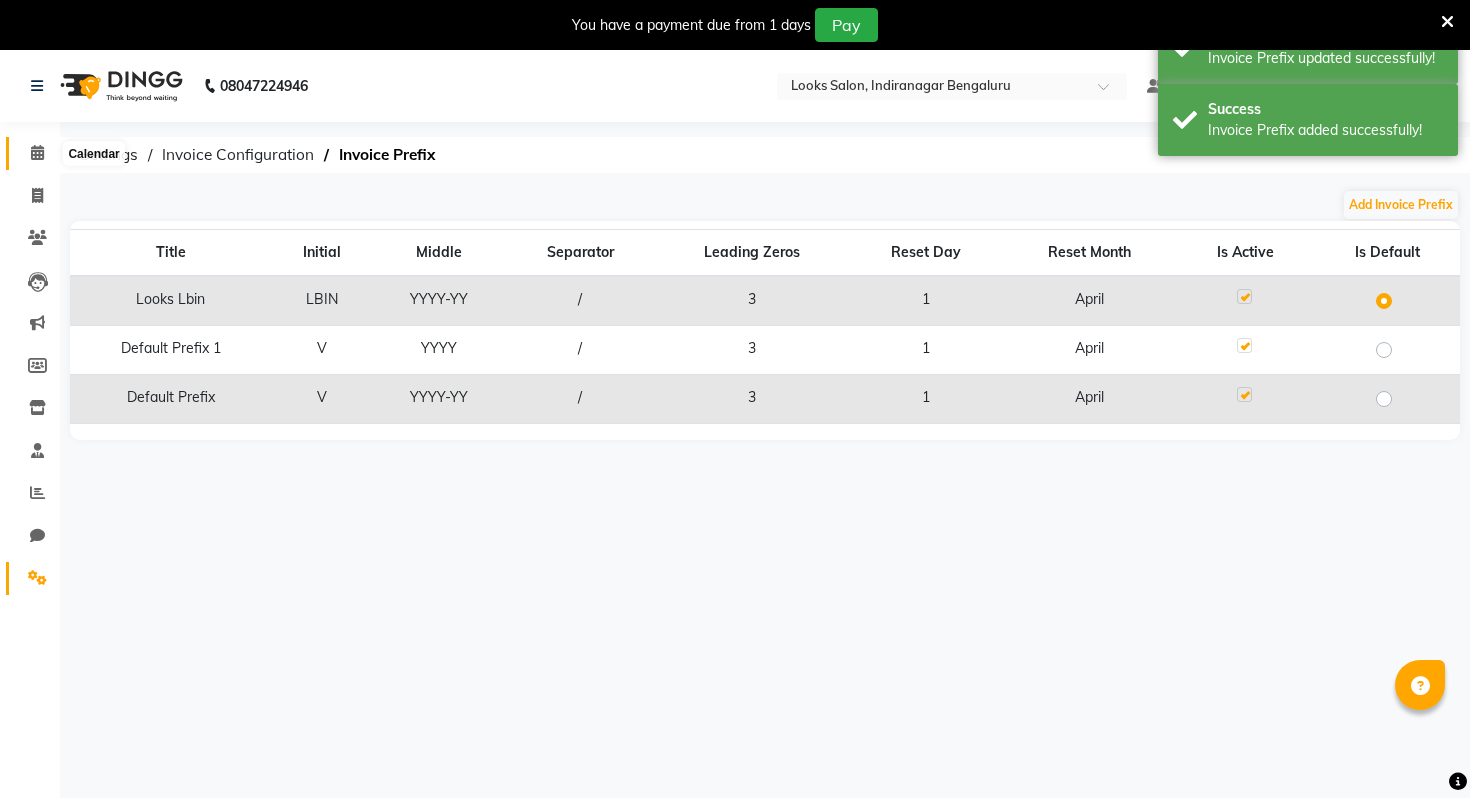 click 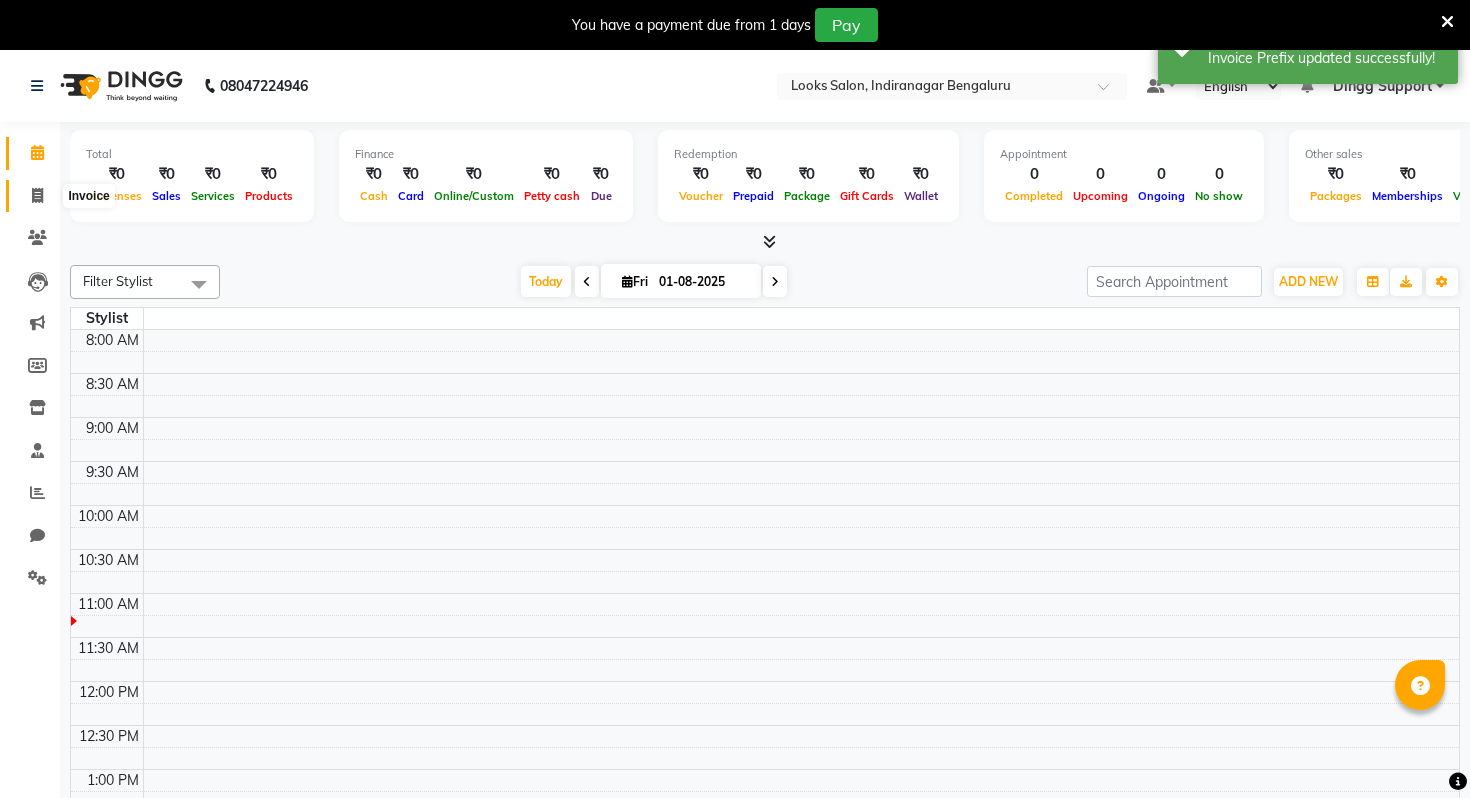 click 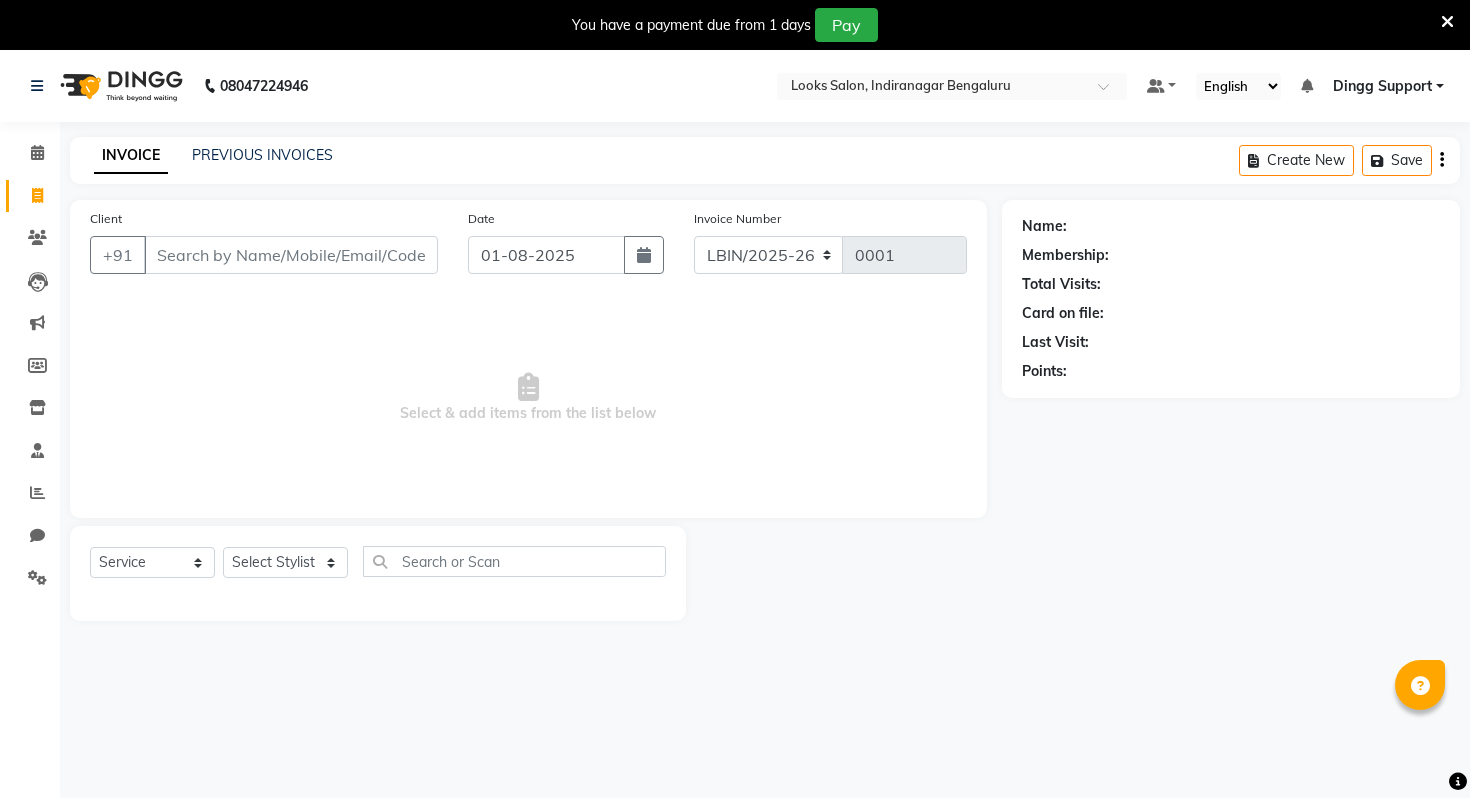 click on "Dingg Support" at bounding box center [1388, 86] 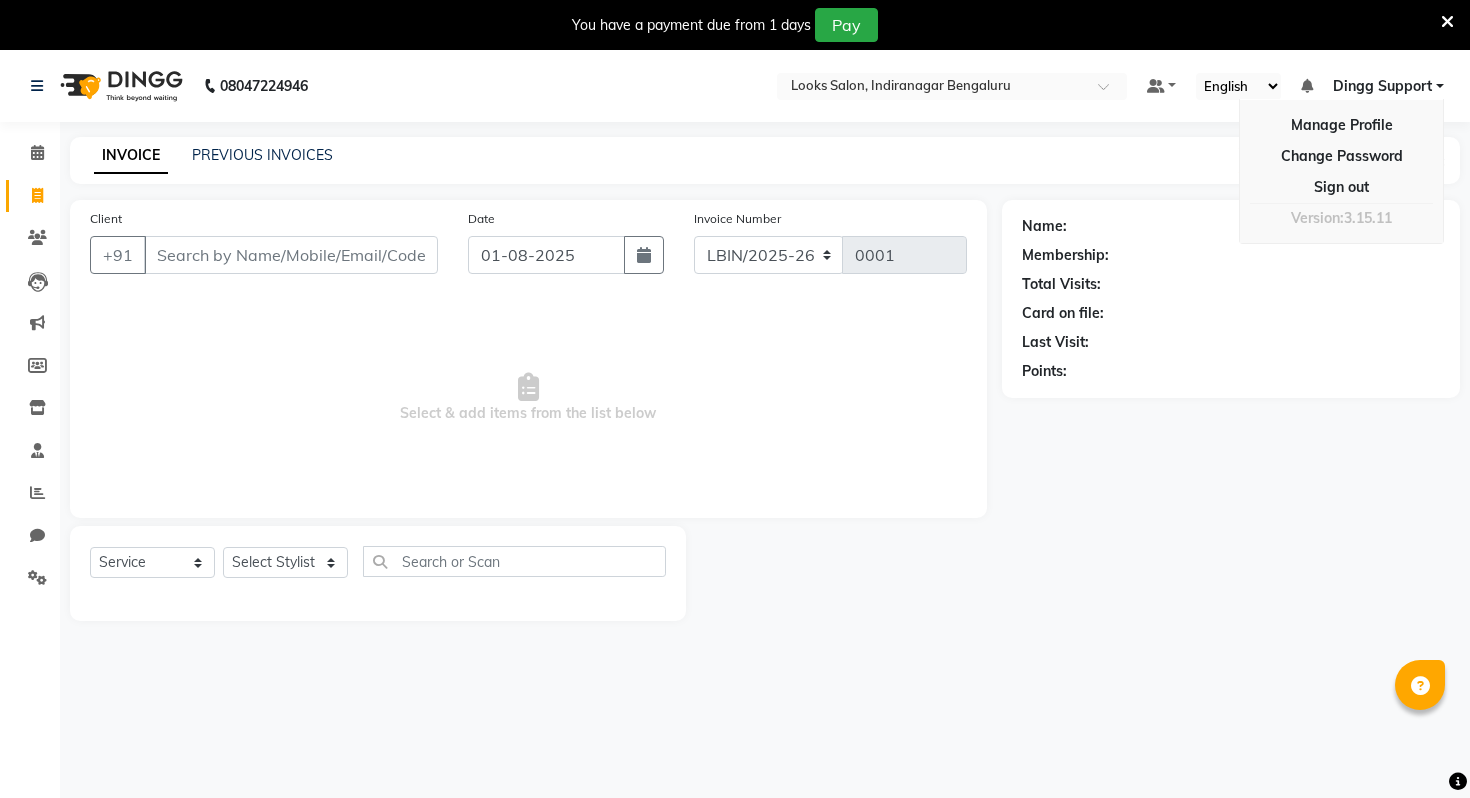 click on "Name: Membership: Total Visits: Card on file: Last Visit:  Points:" 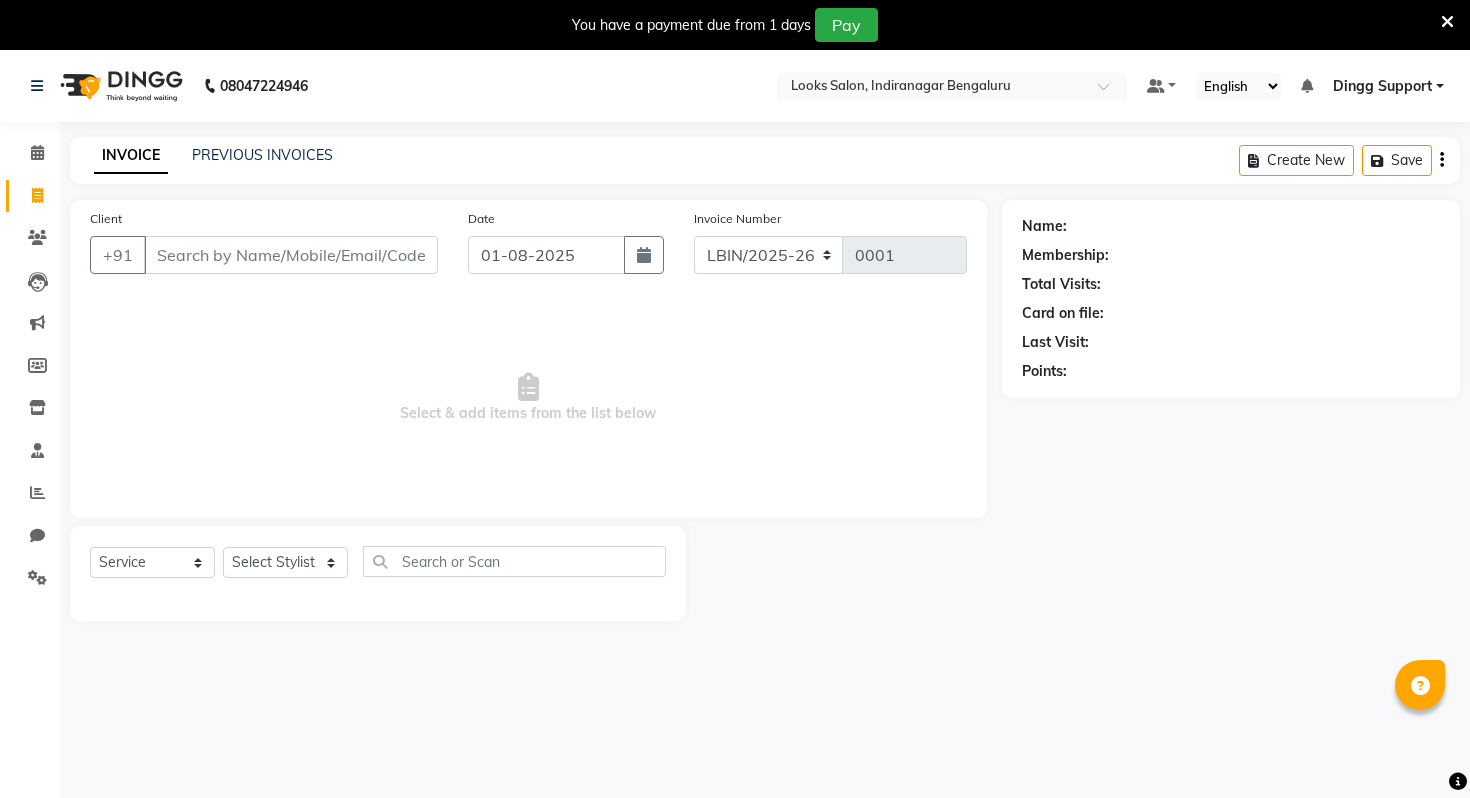 click on "Dingg Support" at bounding box center [1382, 86] 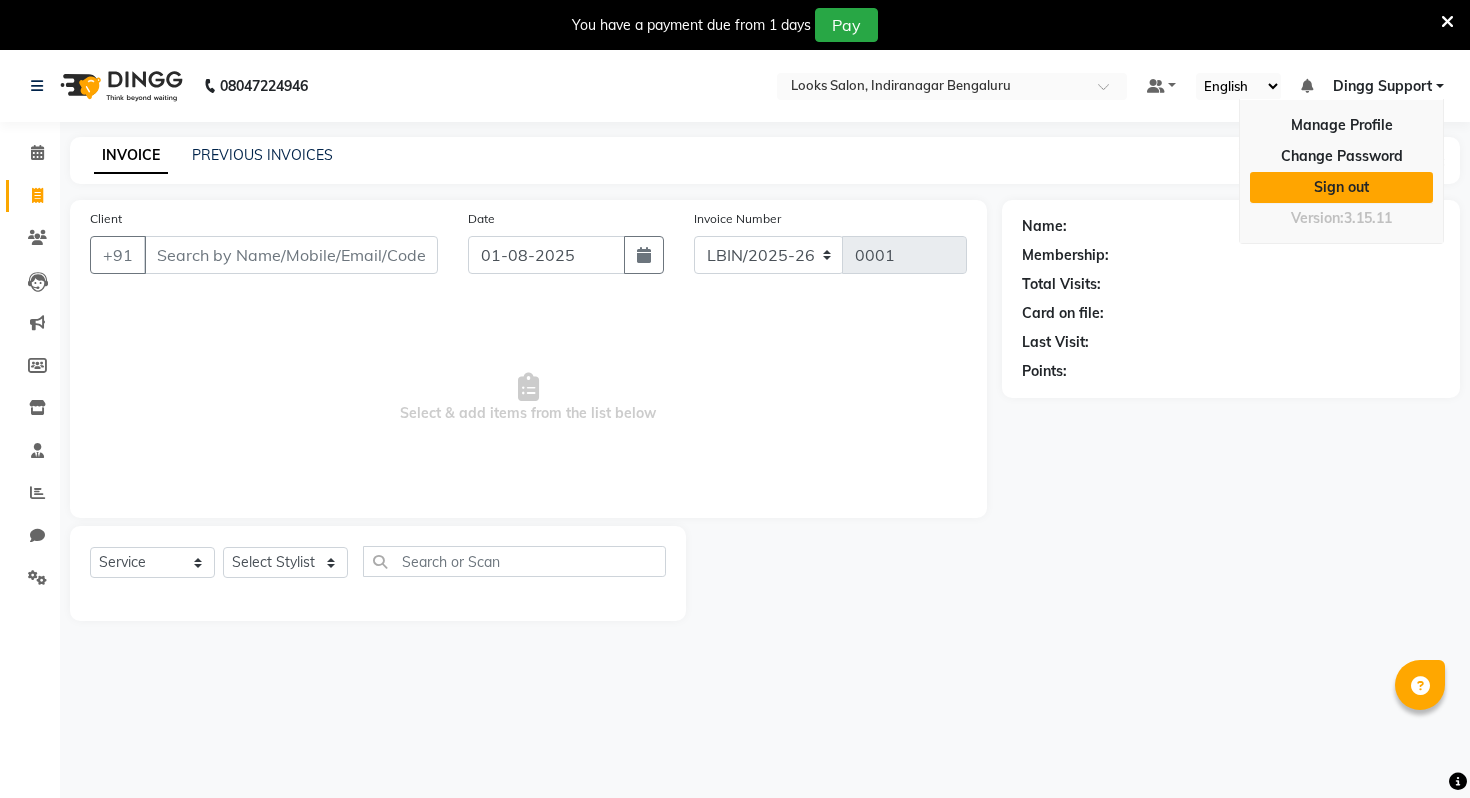 click on "Sign out" at bounding box center [1341, 187] 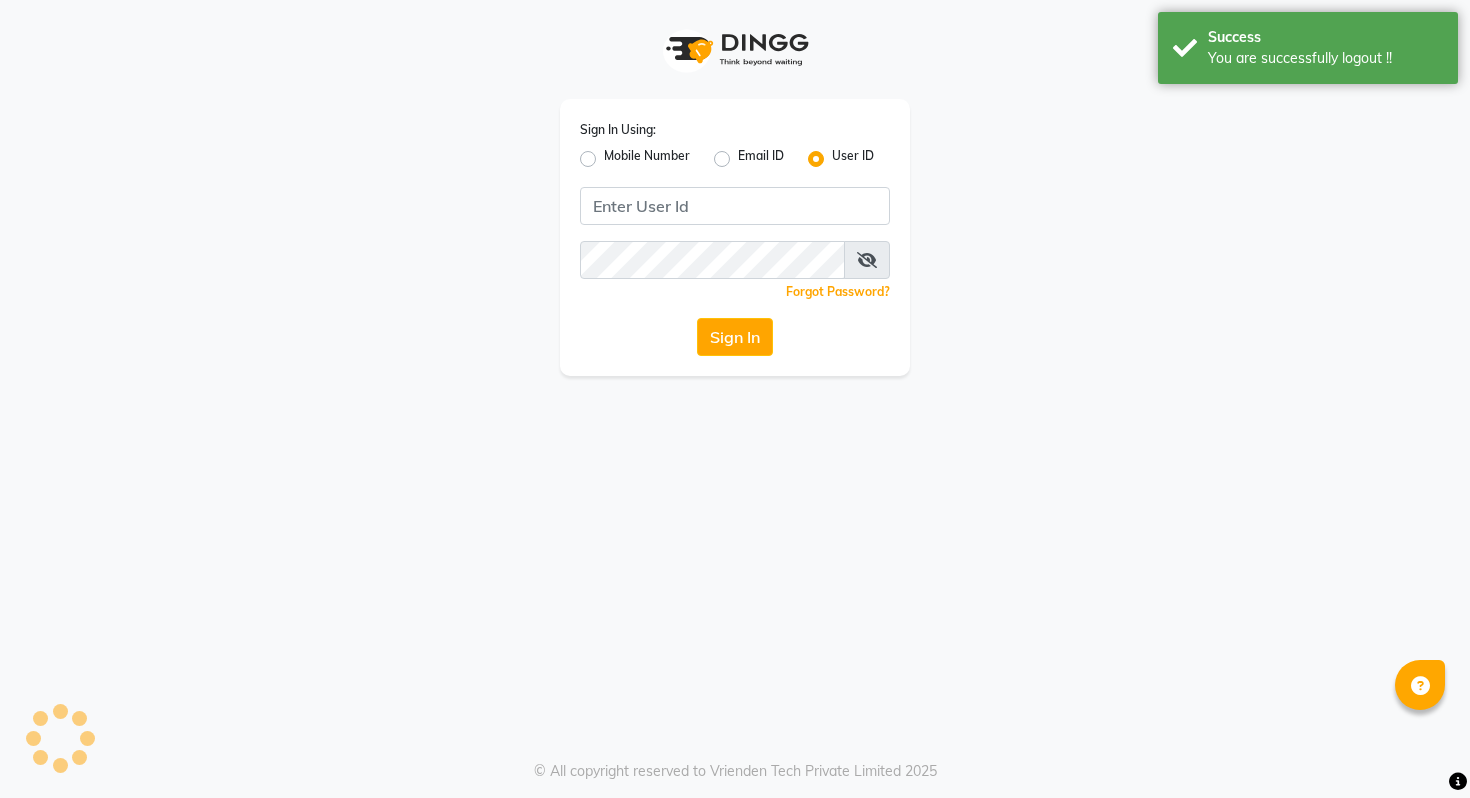 type on "9028992840" 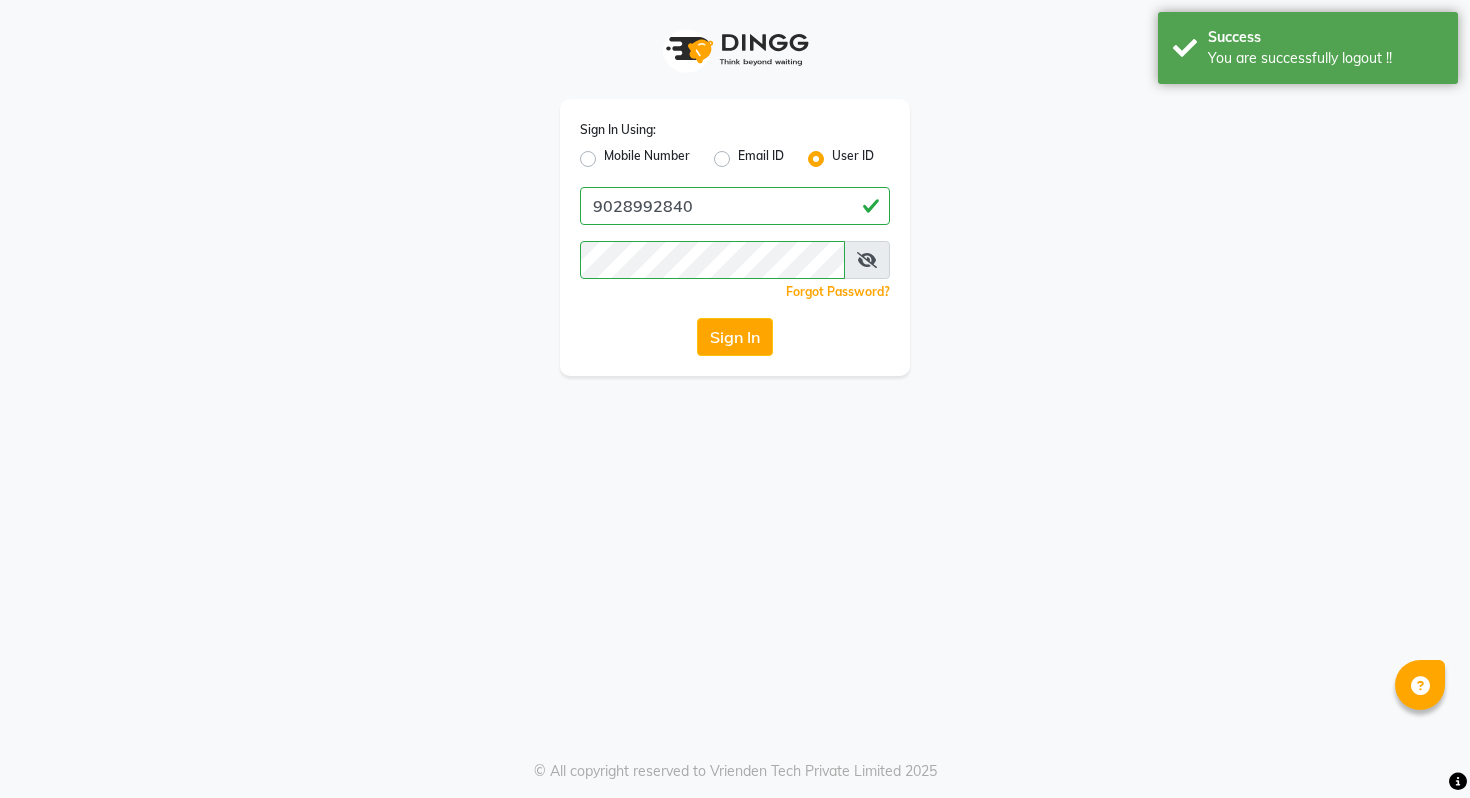 click on "Mobile Number" 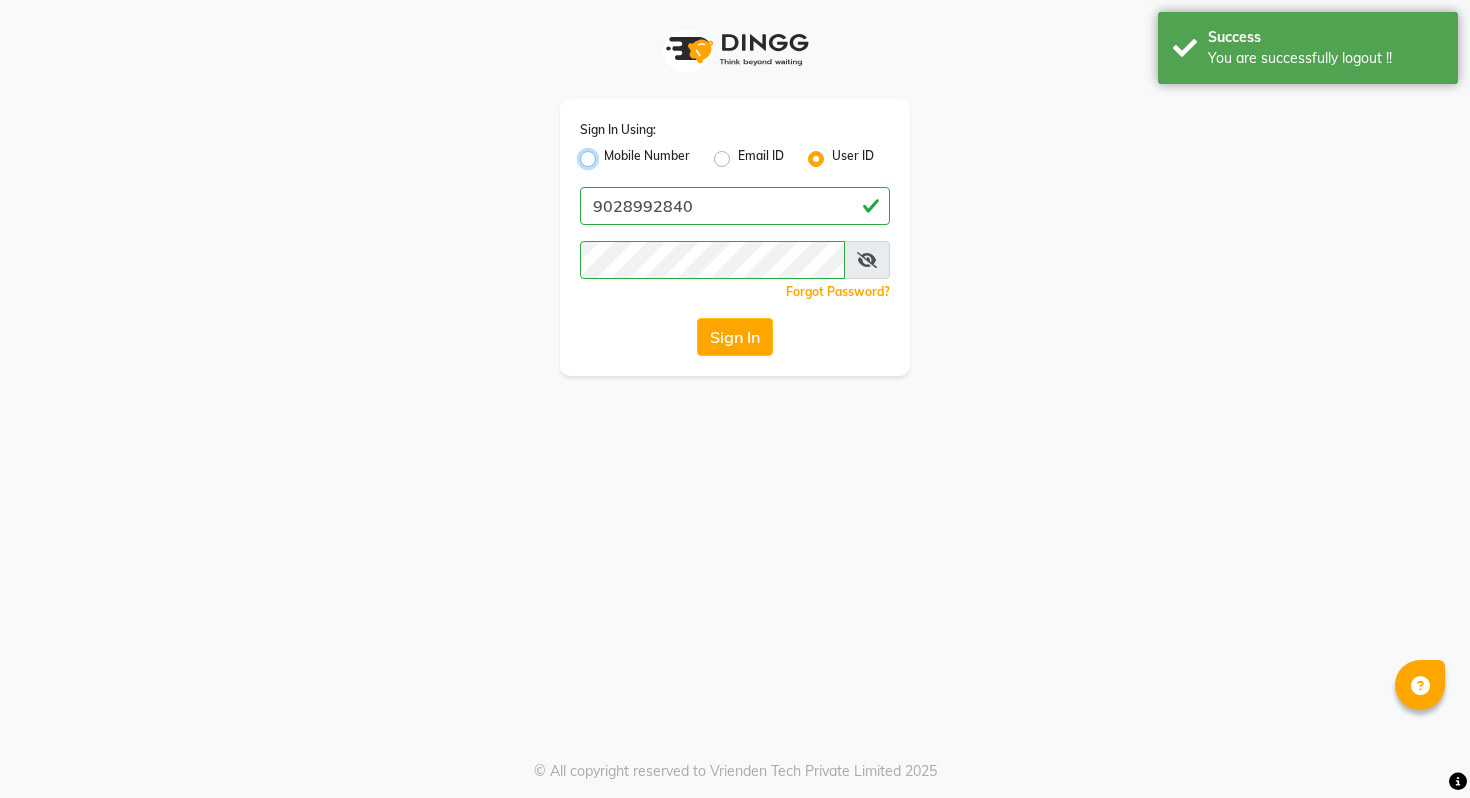 click on "Mobile Number" at bounding box center [610, 153] 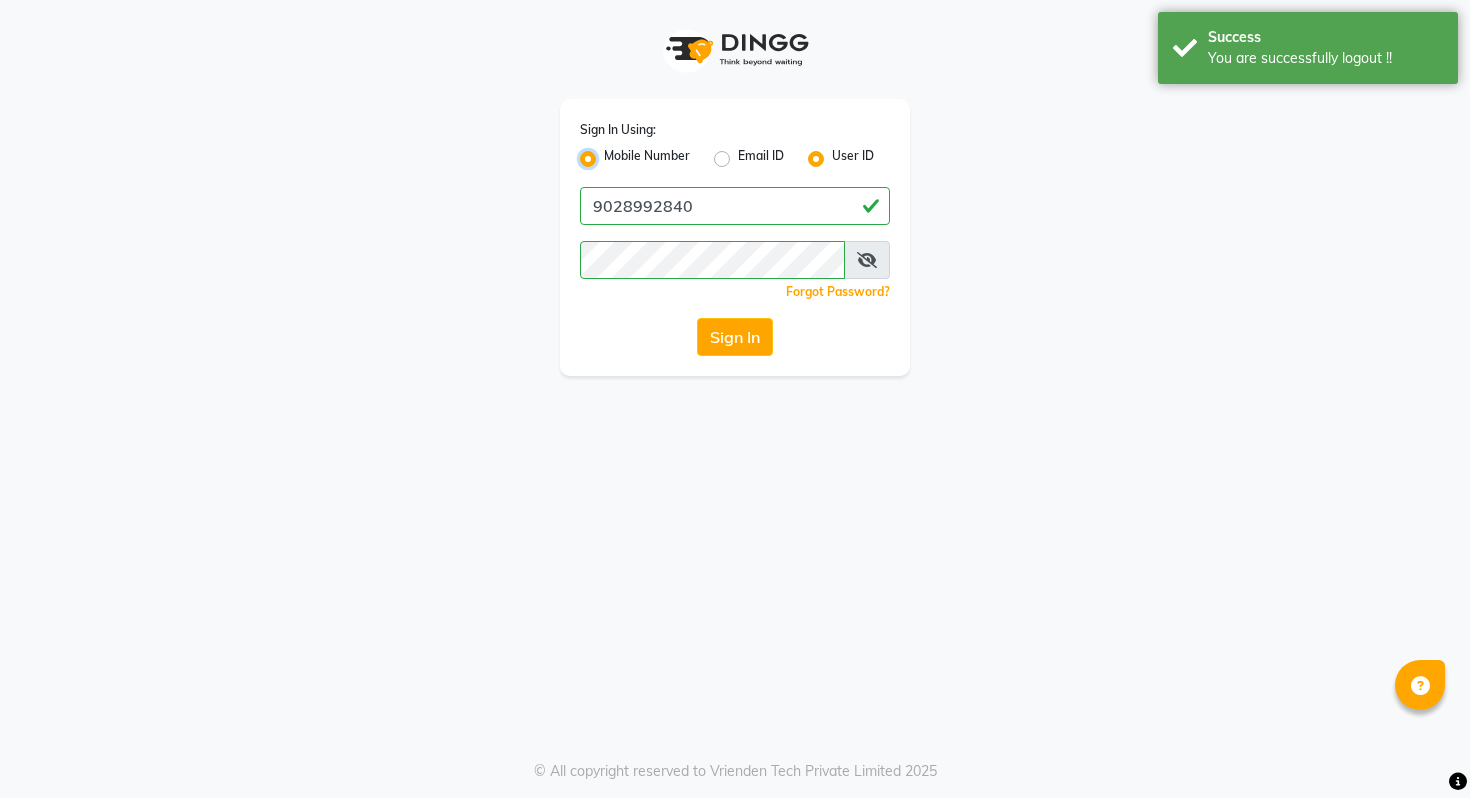 radio on "false" 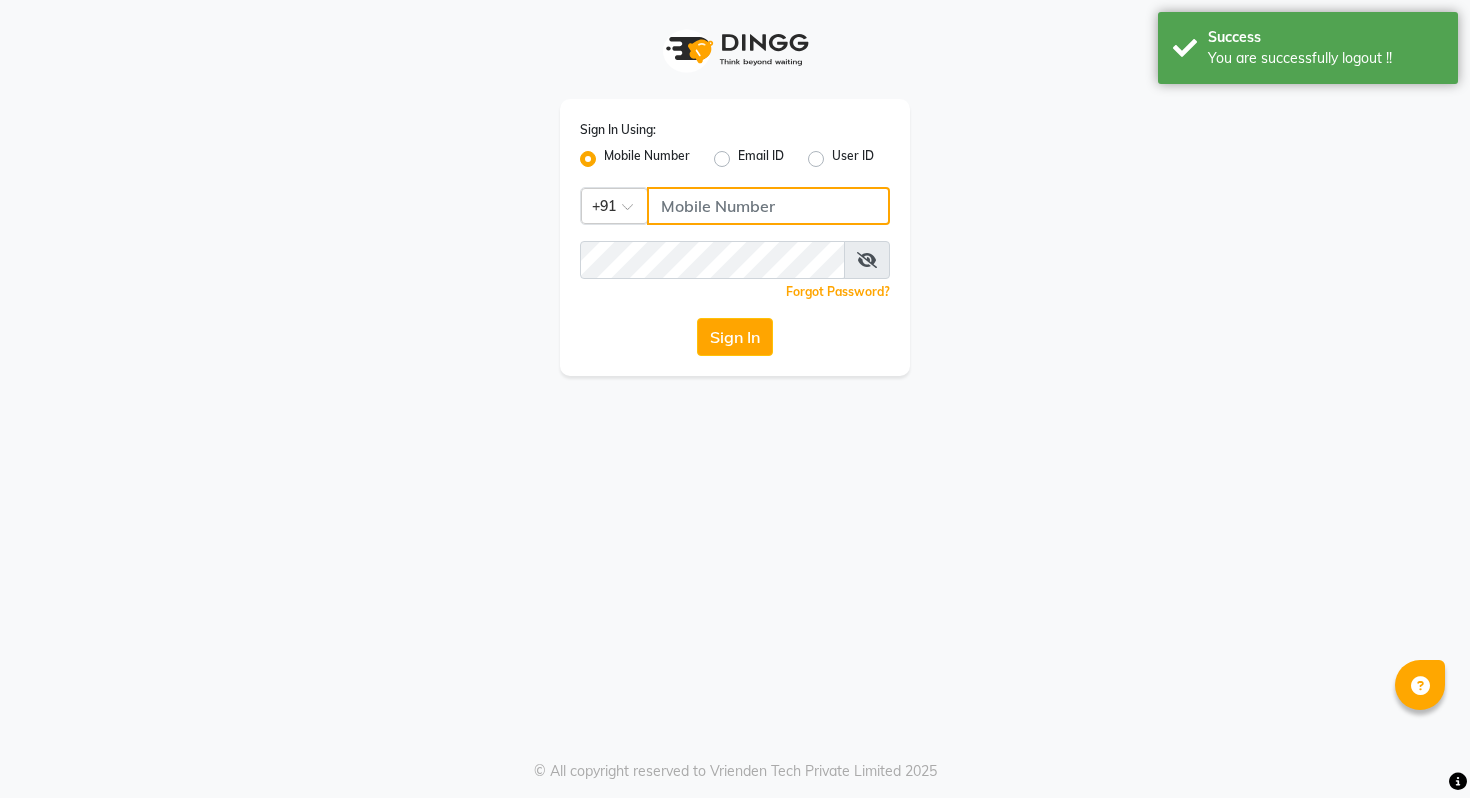 click 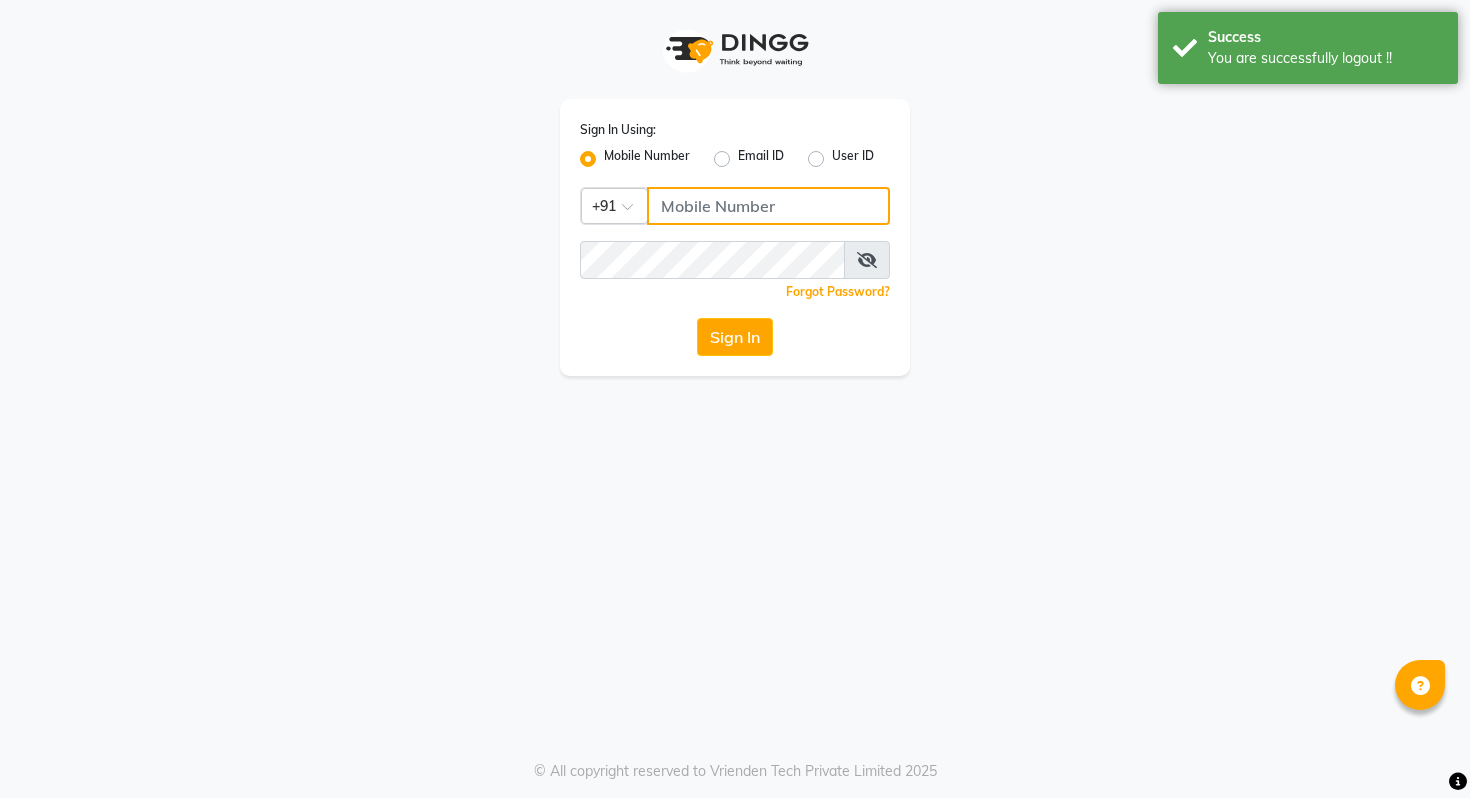 type on "9028992840" 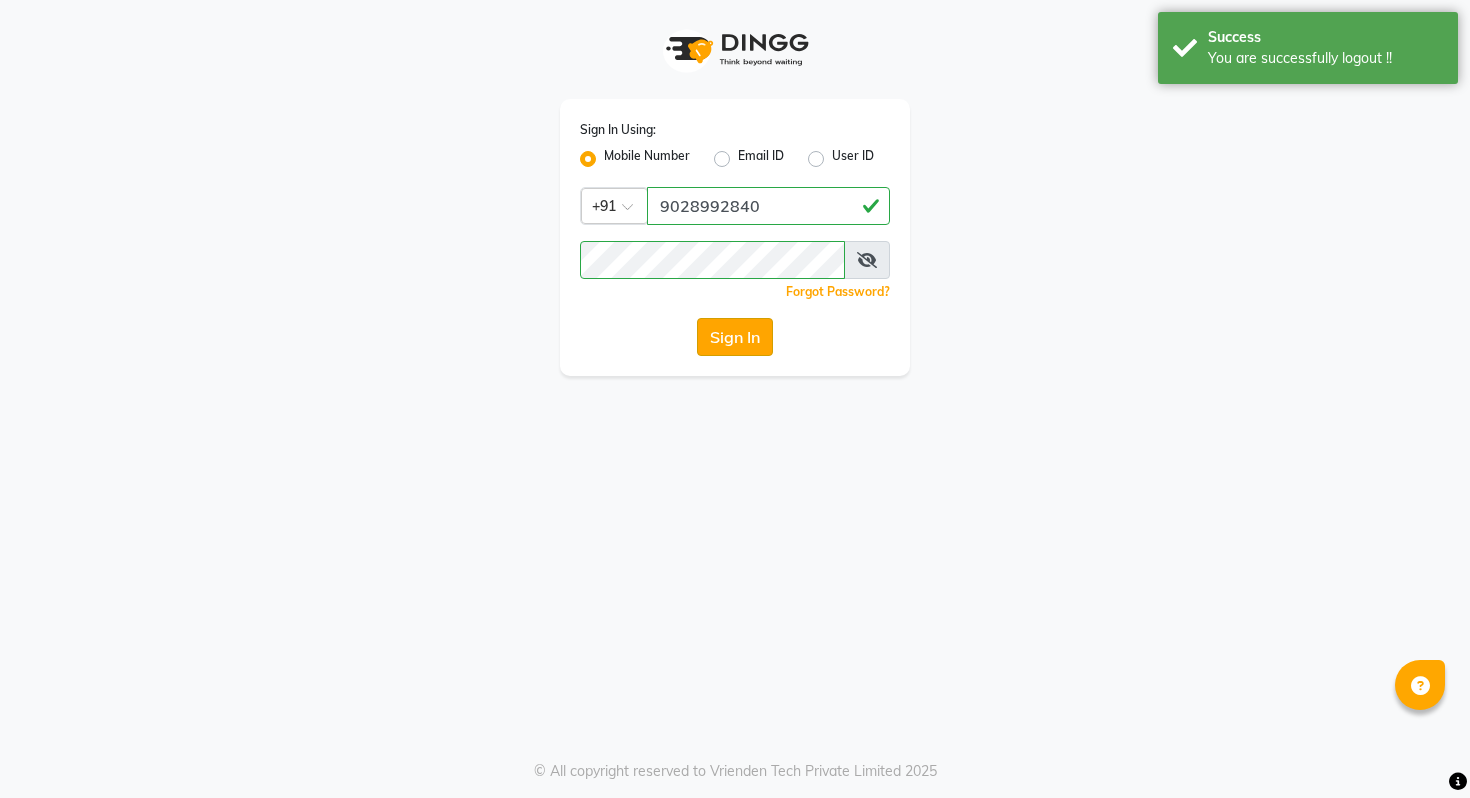 click on "Sign In" 